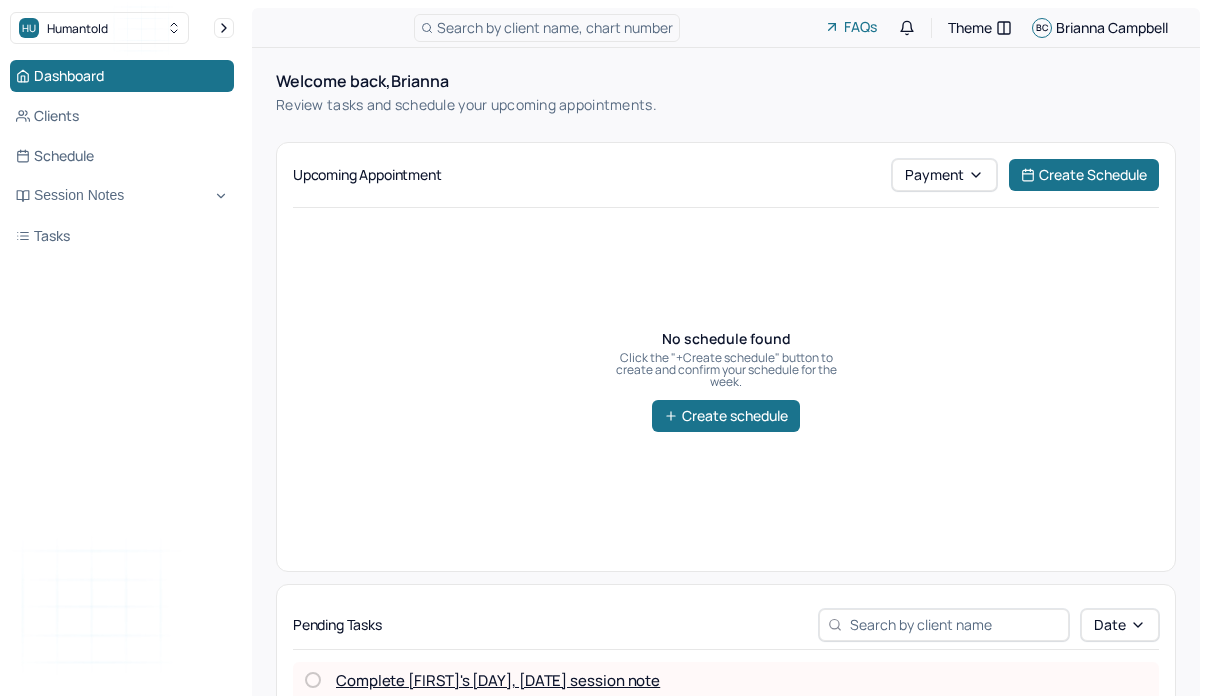 scroll, scrollTop: 0, scrollLeft: 0, axis: both 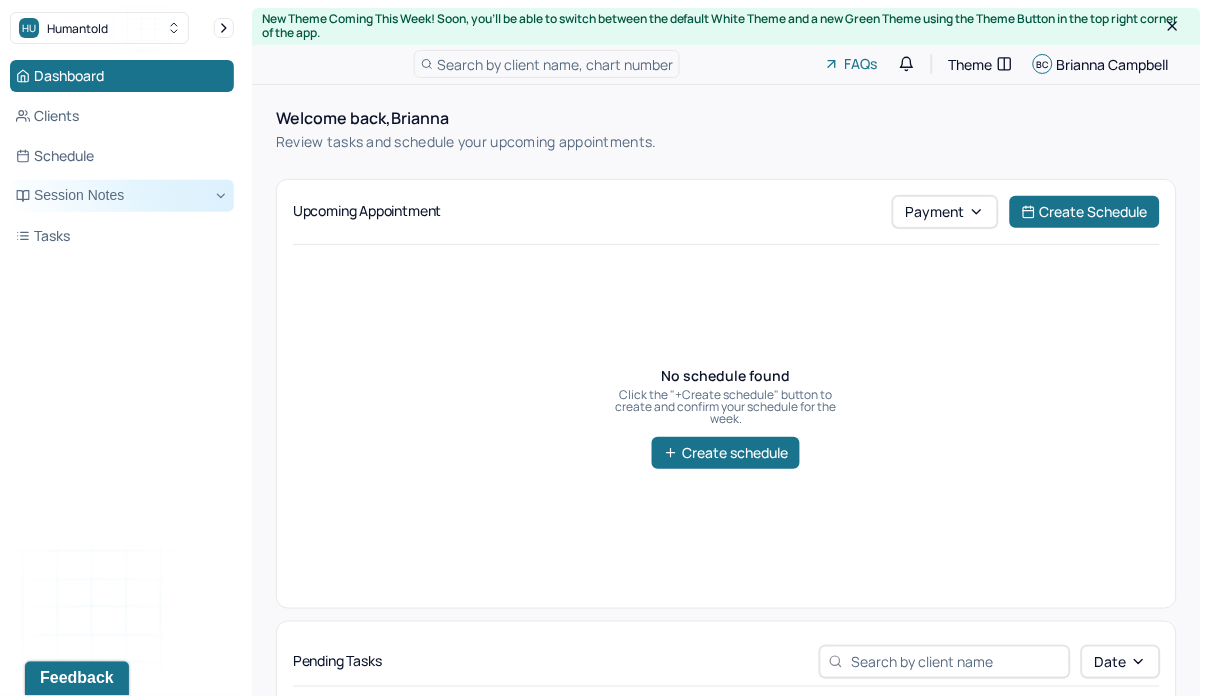 click on "Session Notes" at bounding box center (122, 196) 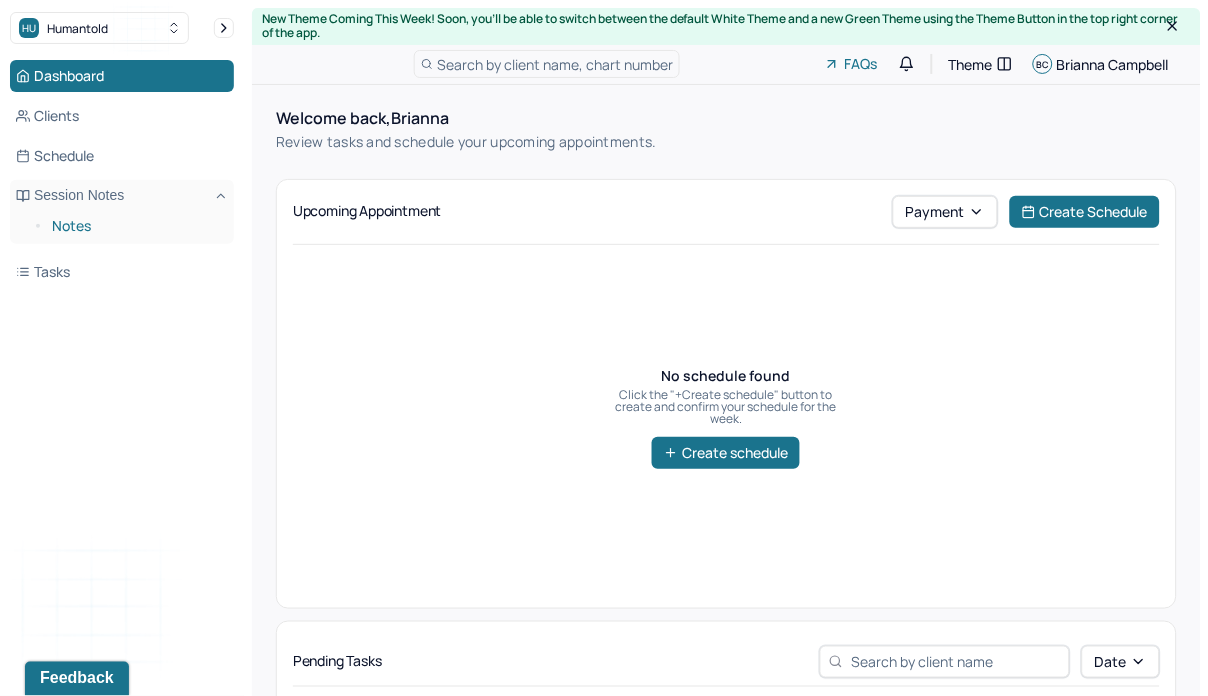 click on "Notes" at bounding box center [135, 226] 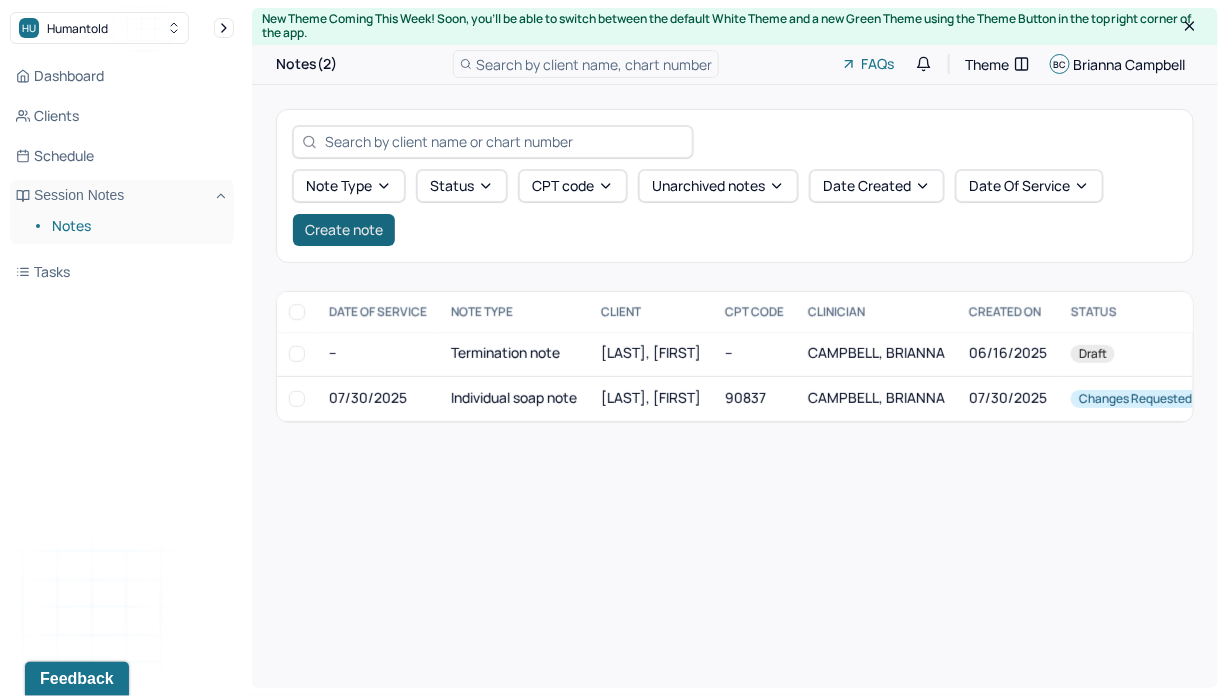 click on "Create note" at bounding box center [344, 230] 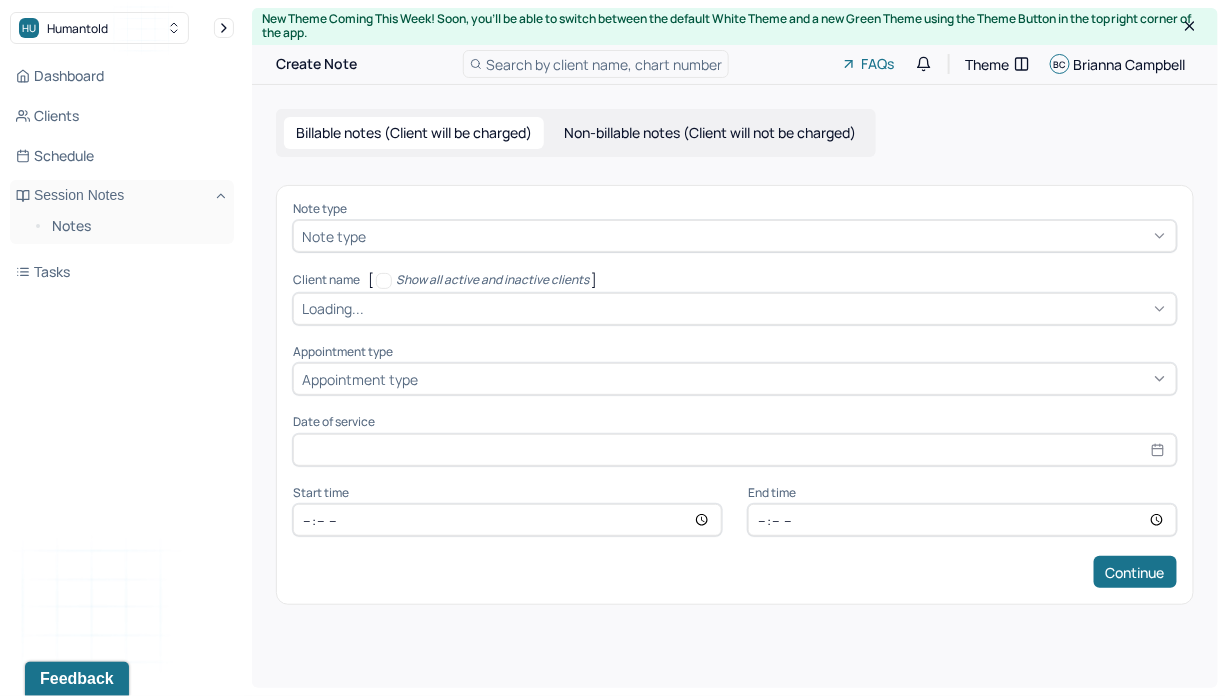 click at bounding box center [769, 236] 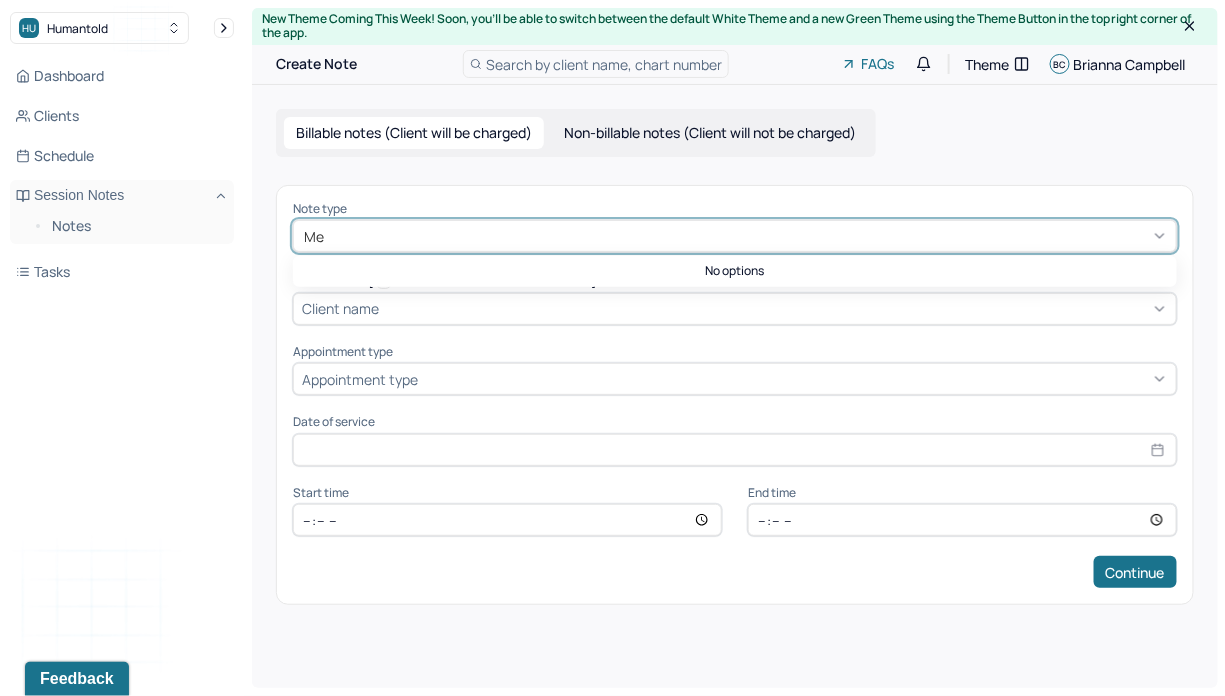 type on "M" 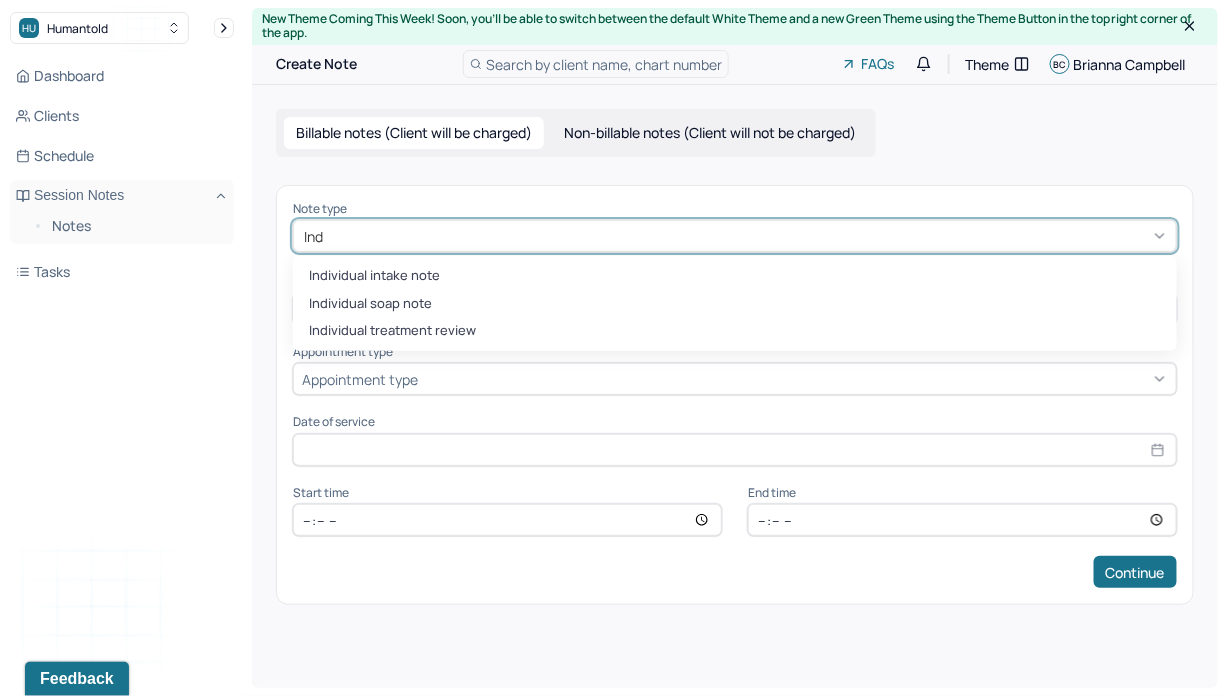 type on "Indi" 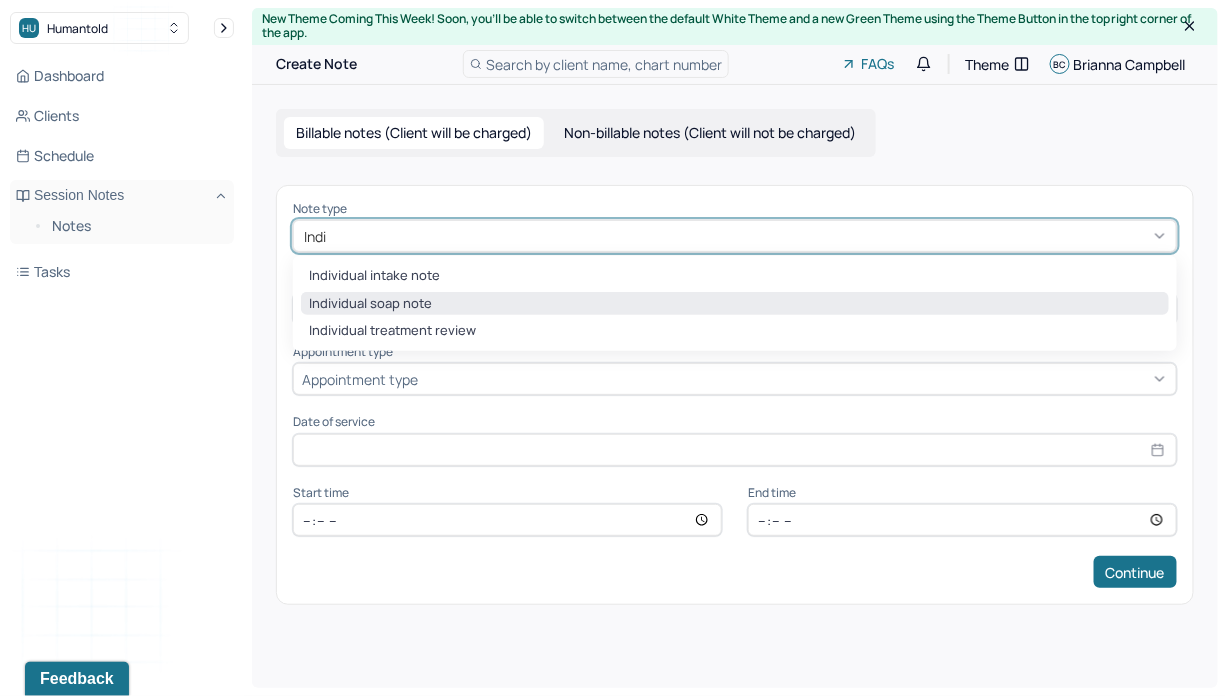 click on "Individual soap note" at bounding box center [735, 304] 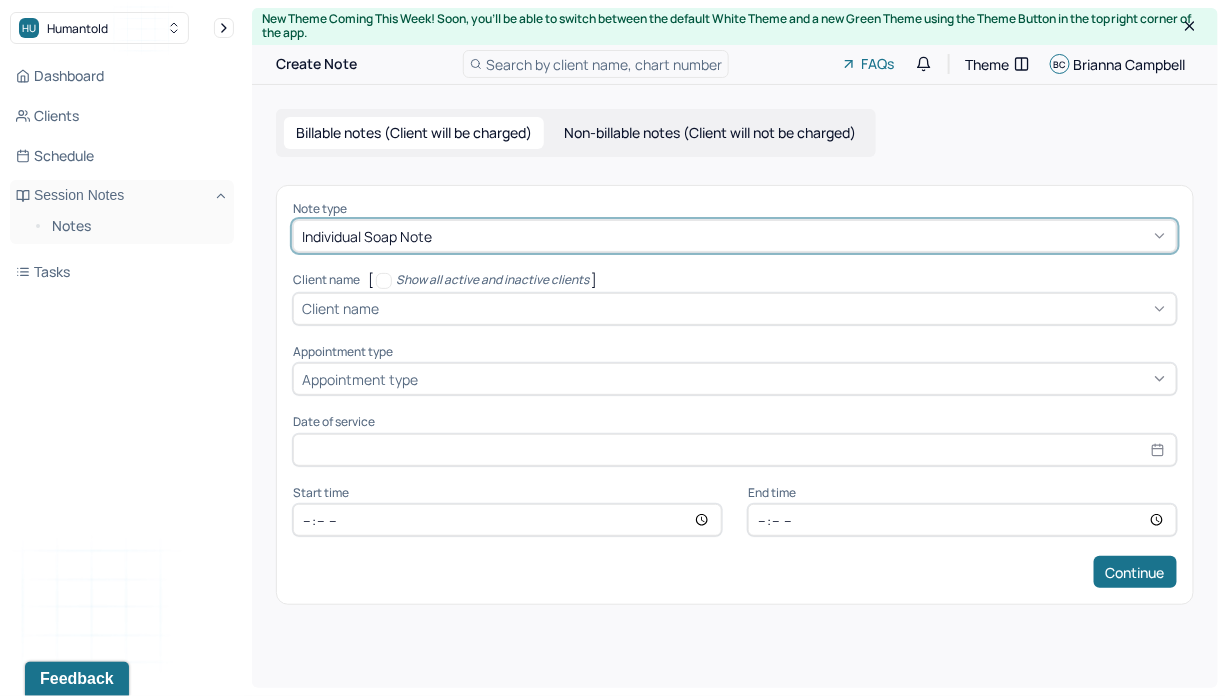 click on "Show all active and inactive clients" at bounding box center [482, 281] 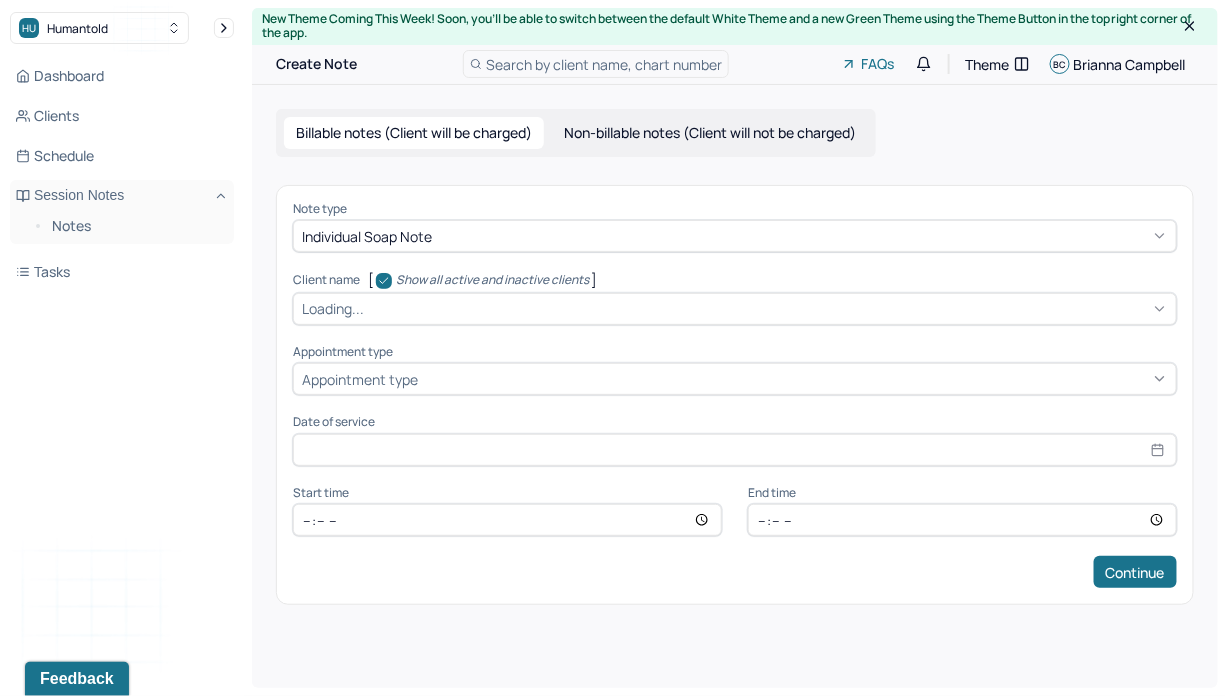 click 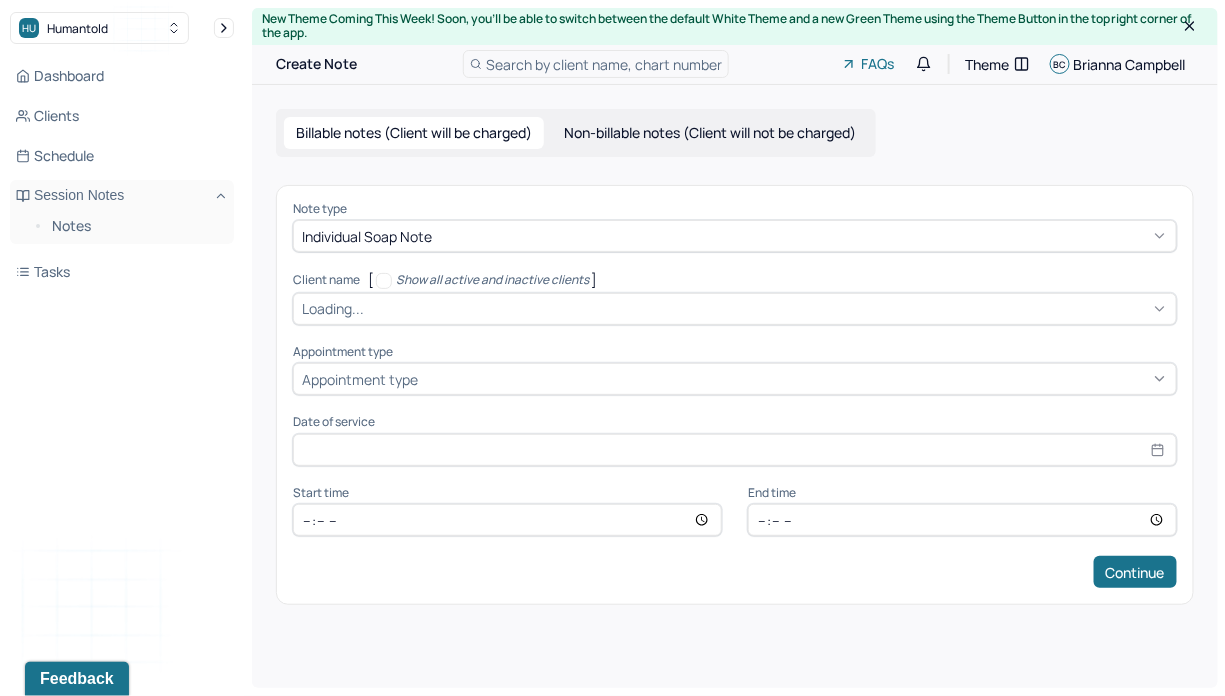 checkbox on "false" 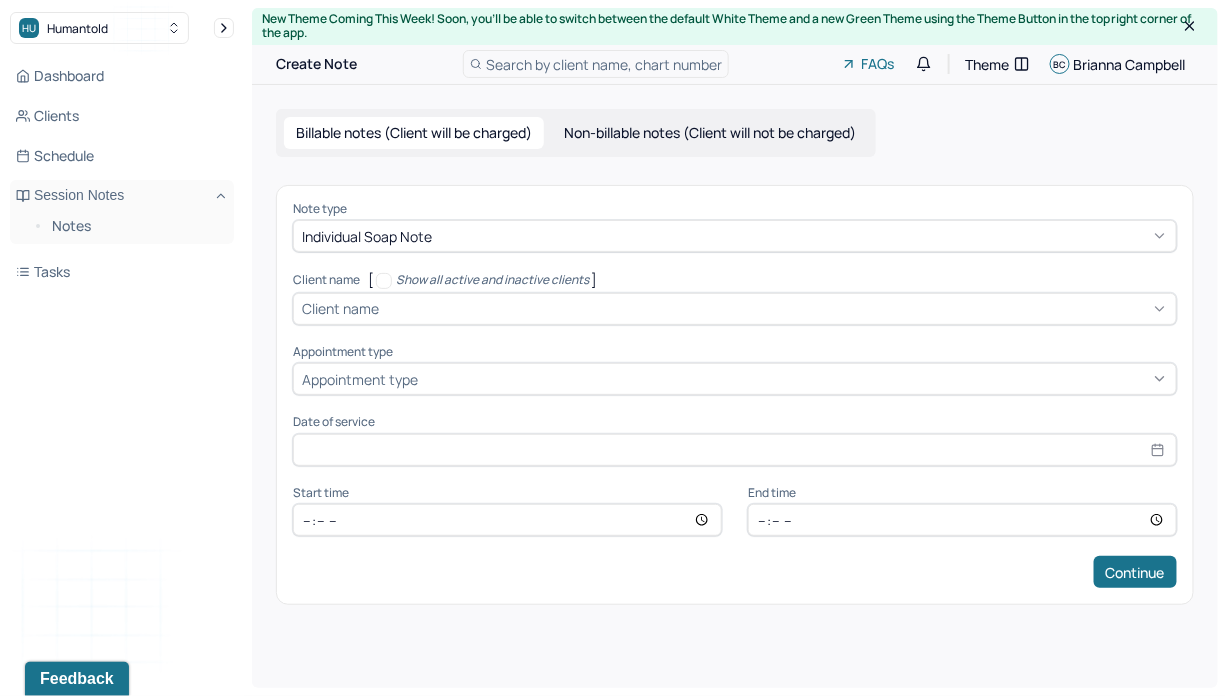 click on "Client name" at bounding box center (735, 309) 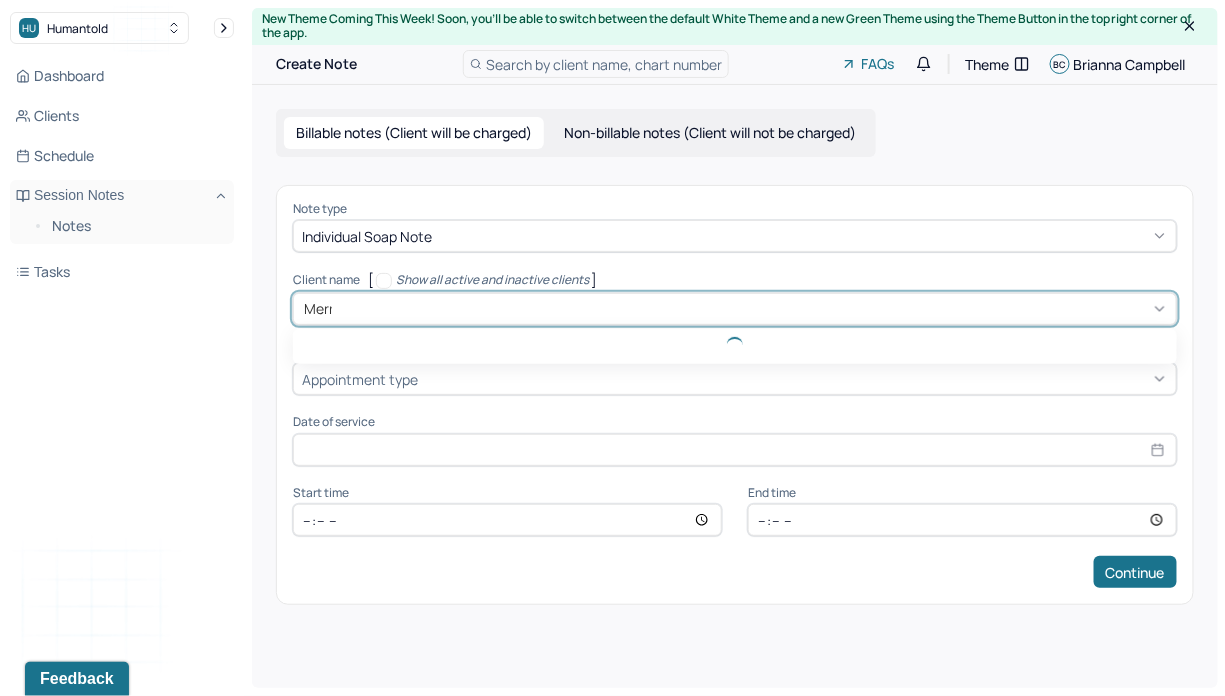 type on "Merry" 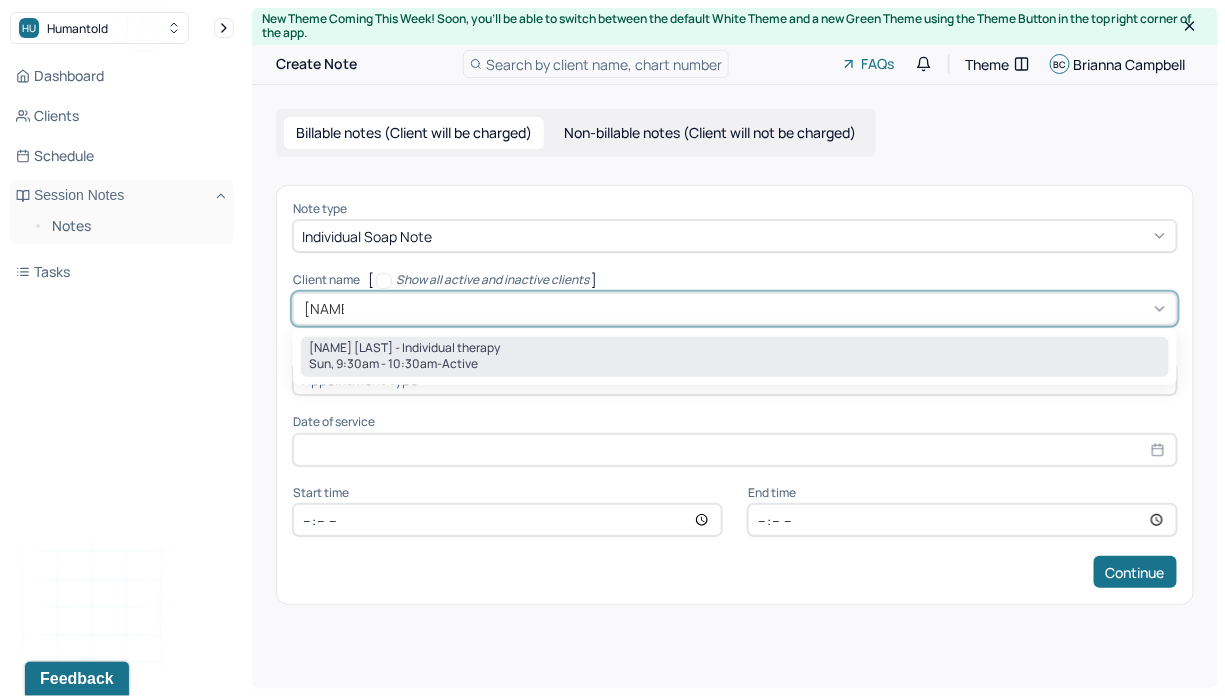 click on "Sun, 9:30am - 10:30am  -  active" at bounding box center (735, 364) 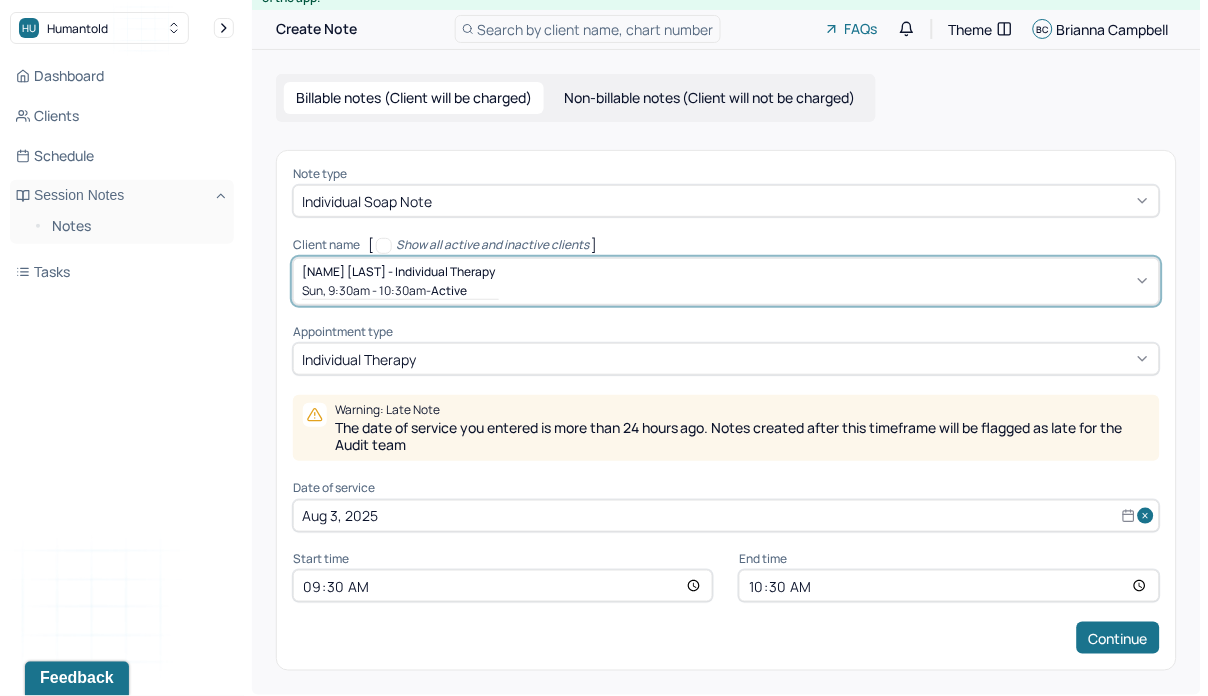 scroll, scrollTop: 41, scrollLeft: 0, axis: vertical 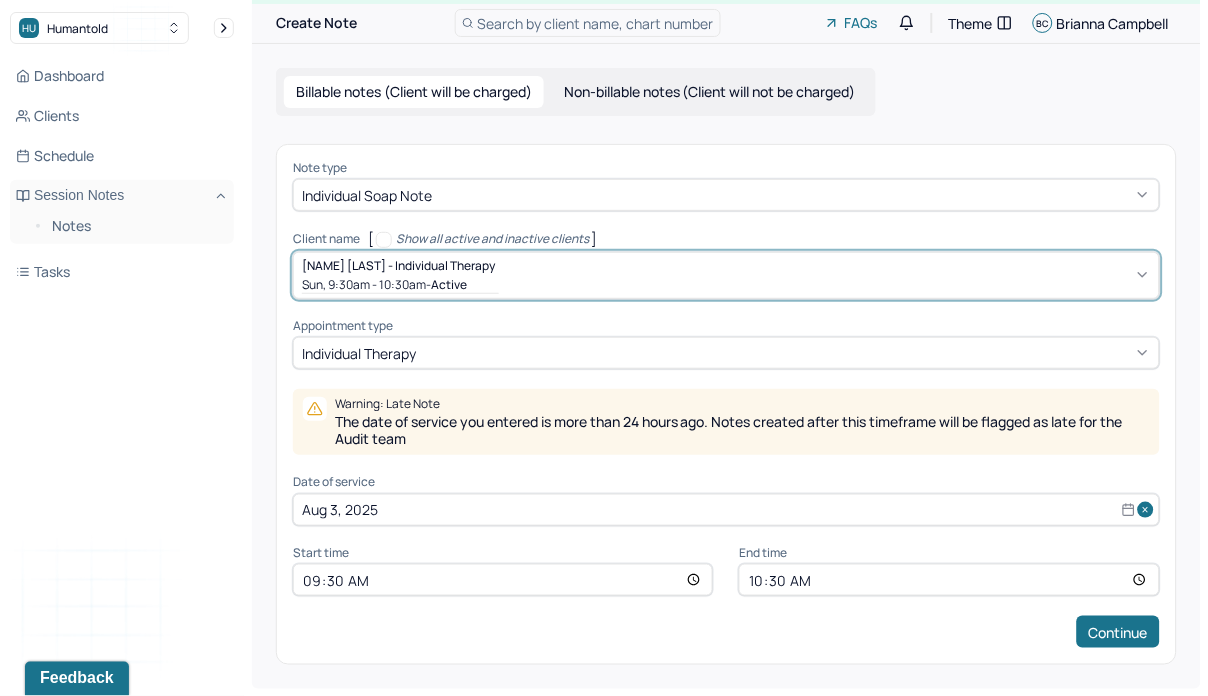 click on "Aug 3, 2025" at bounding box center [726, 510] 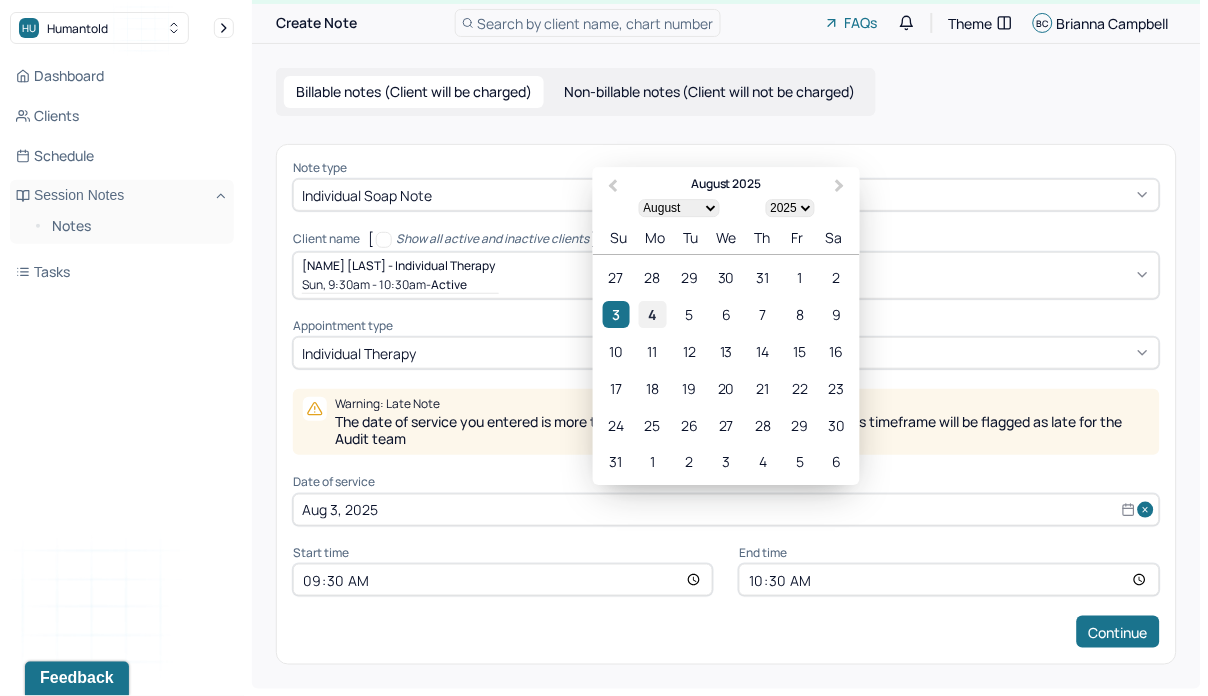 click on "4" at bounding box center [652, 315] 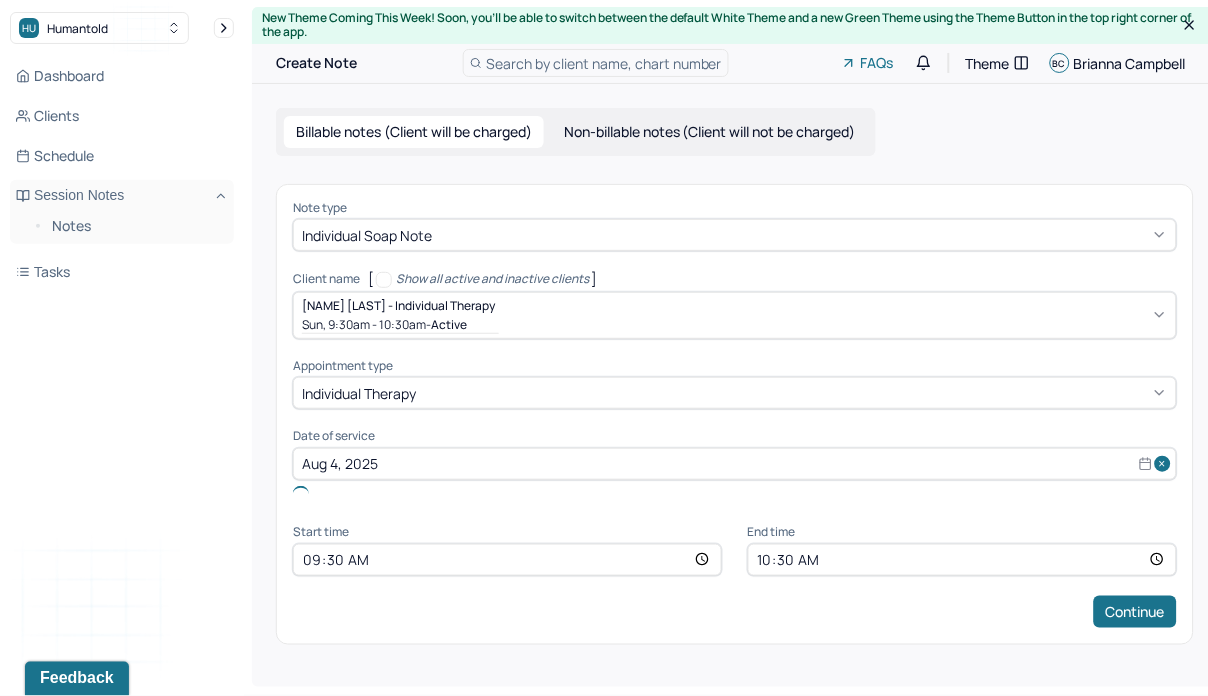 scroll, scrollTop: 0, scrollLeft: 0, axis: both 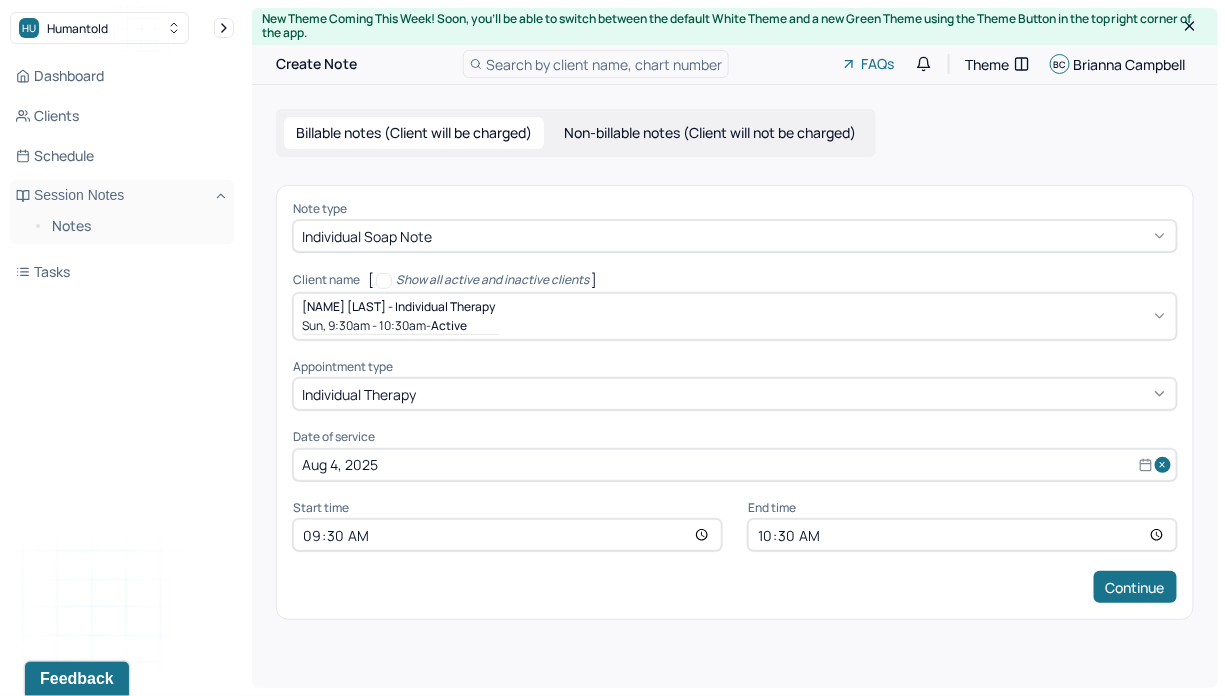 click on "09:30" at bounding box center (507, 535) 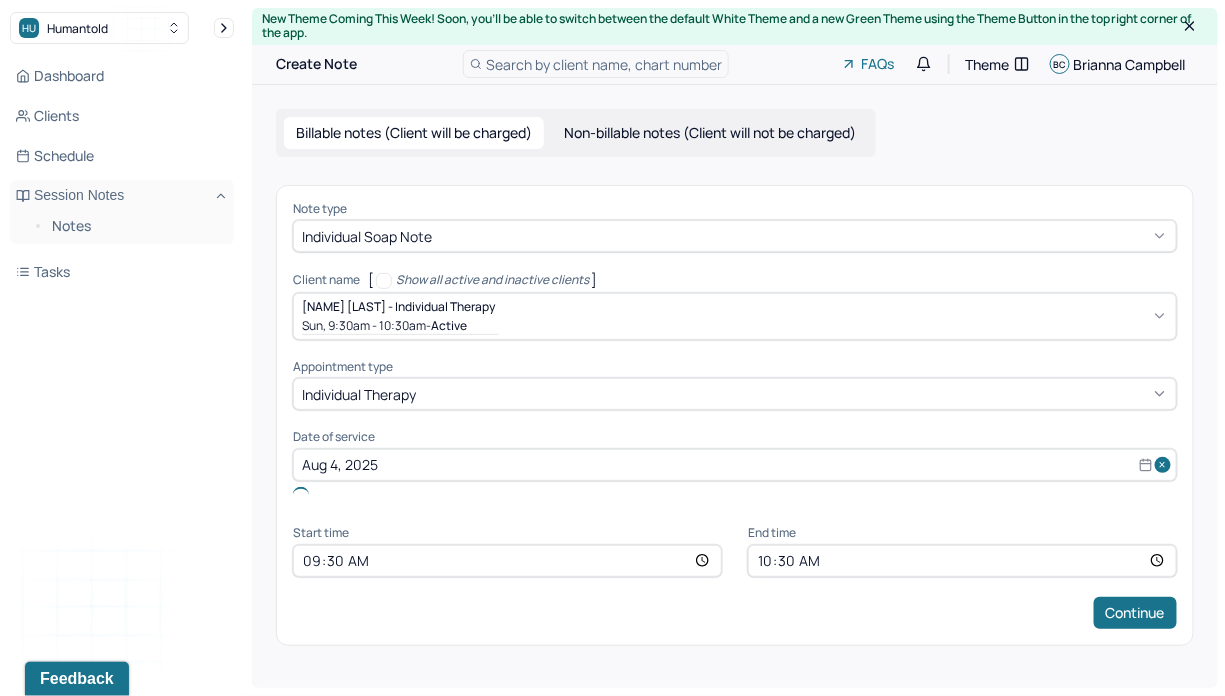 type on "10:30" 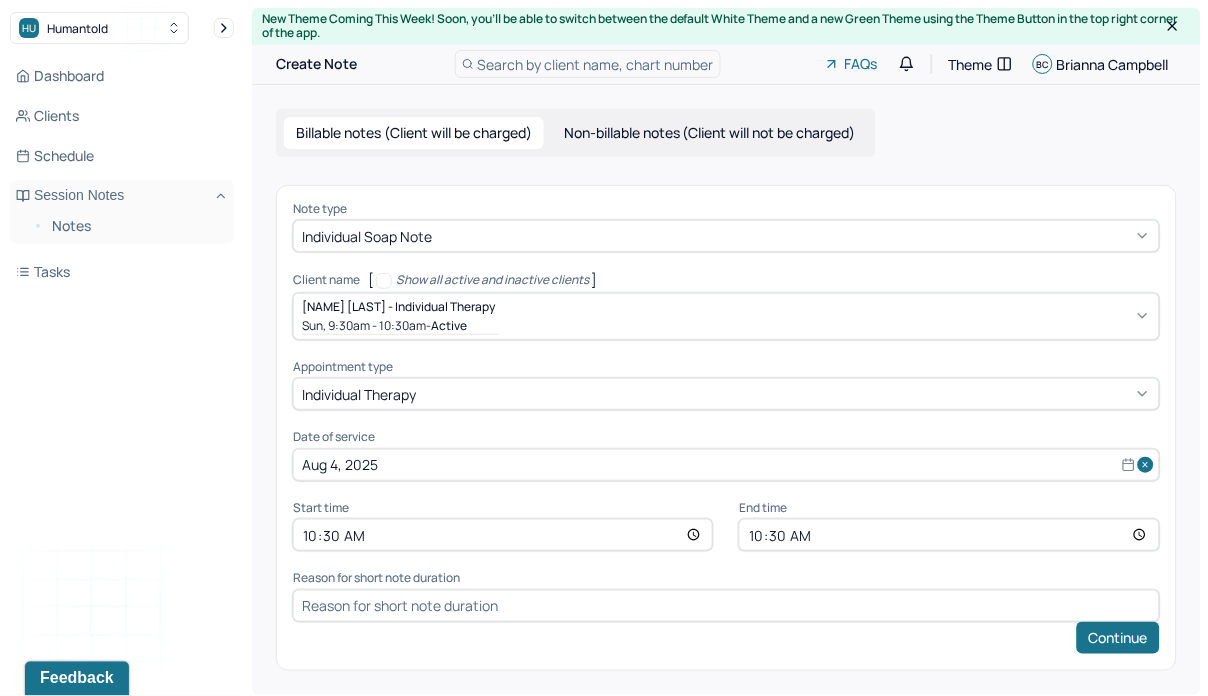 click on "10:30" at bounding box center (949, 535) 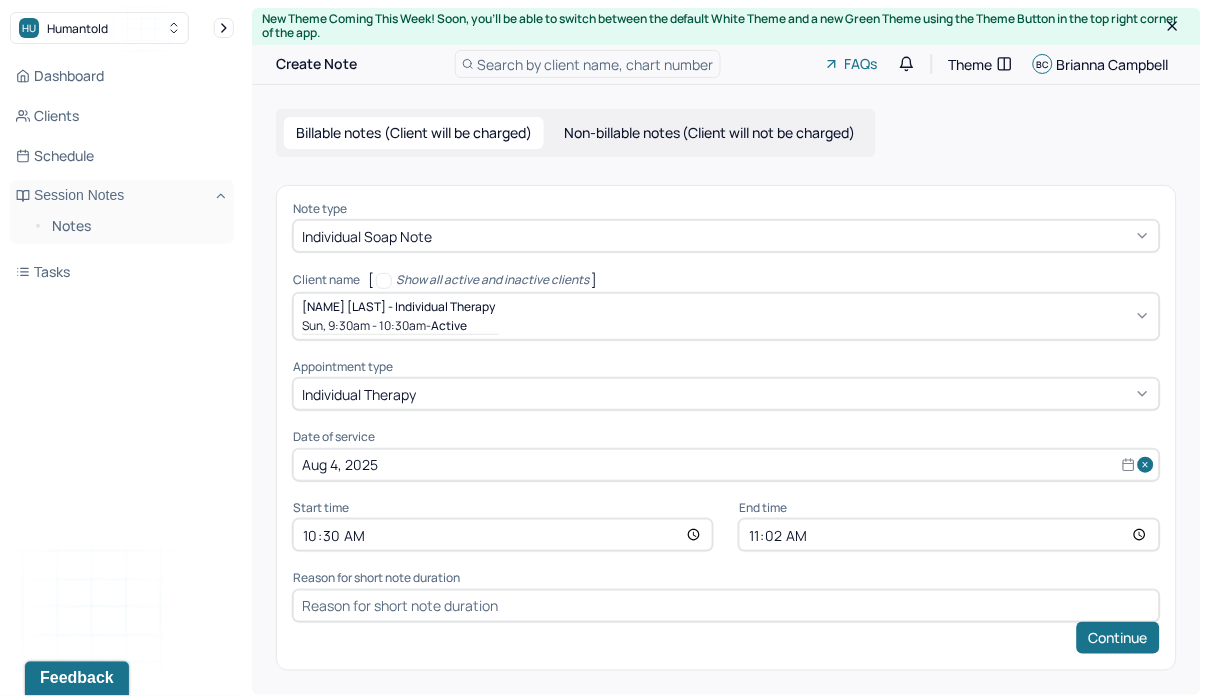 type on "11:25" 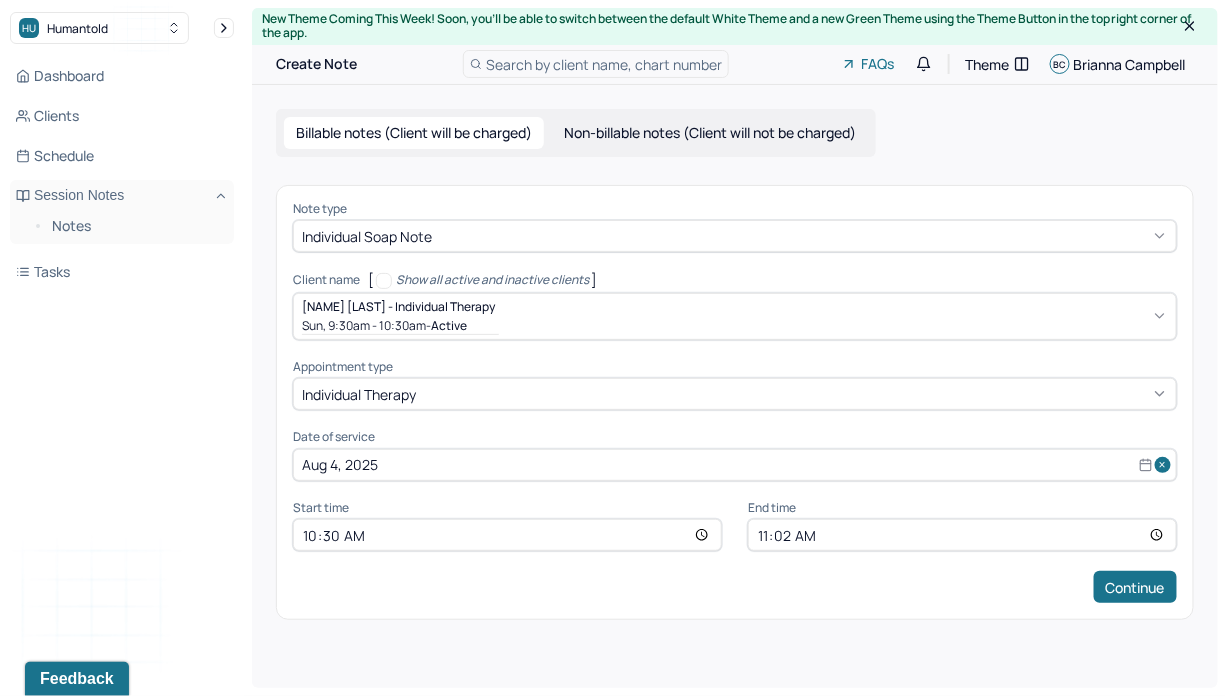 click on "Note type Individual soap note Client name [ Show all active and inactive clients ] Merry Madiou - Individual therapy Sun, 9:30am - 10:30am  -  active Supervisee name Brianna Campbell Appointment type individual therapy Date of service Aug 4, 2025 Start time 10:30 End time 11:25 Continue" at bounding box center (735, 402) 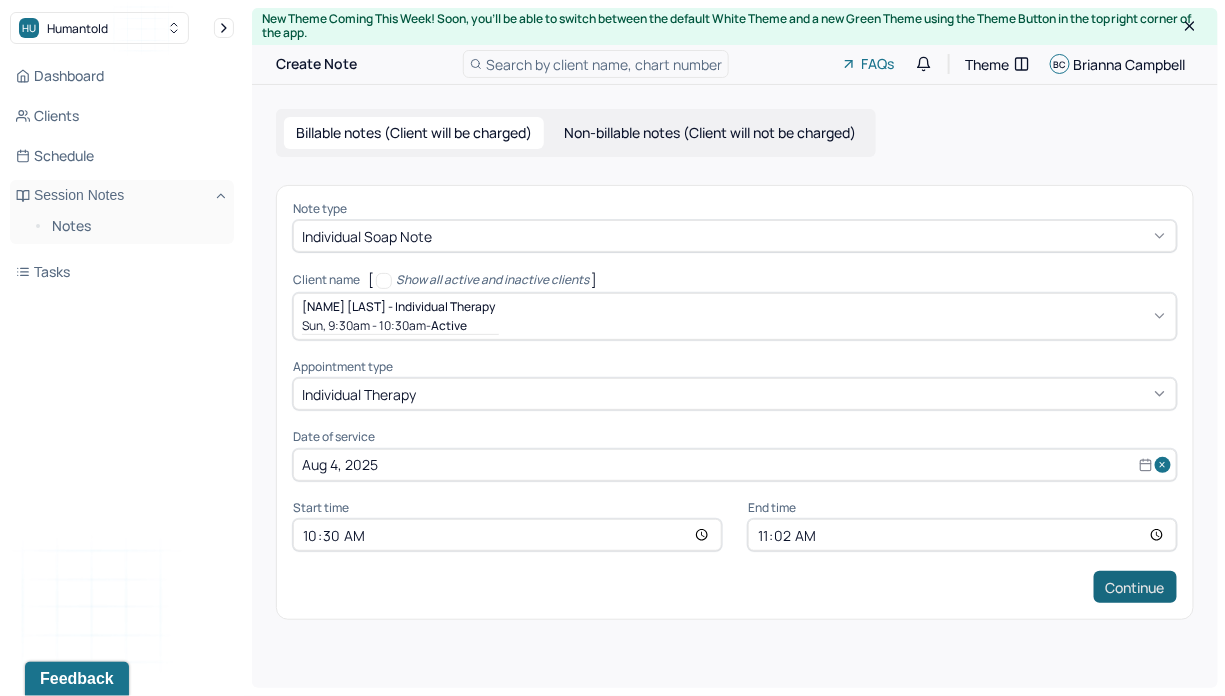 click on "Continue" at bounding box center [1135, 587] 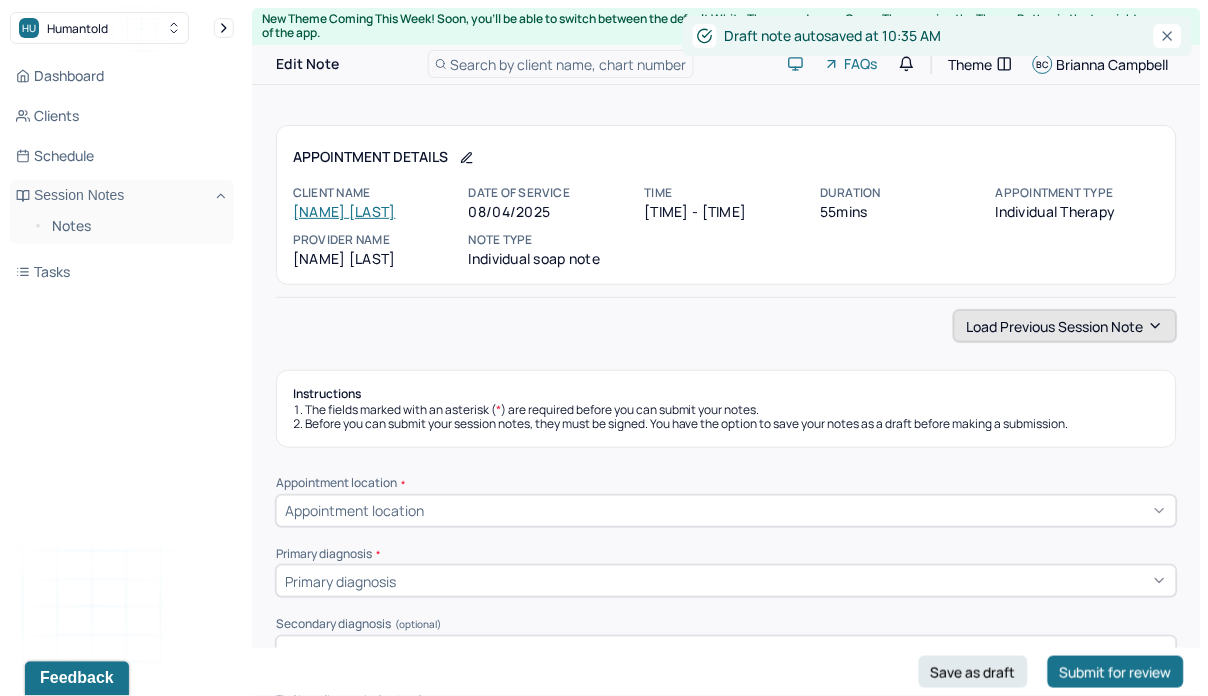 click on "Load previous session note" at bounding box center (1065, 326) 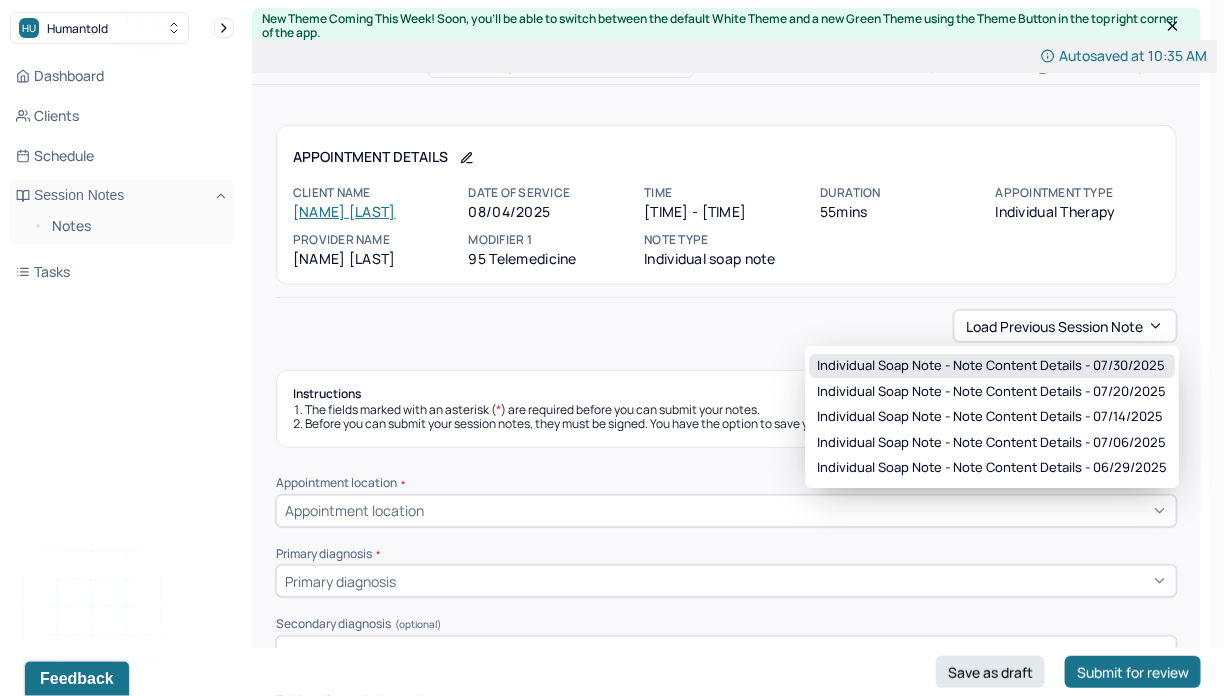 click on "Individual soap note   - Note content Details -   07/30/2025" at bounding box center (992, 366) 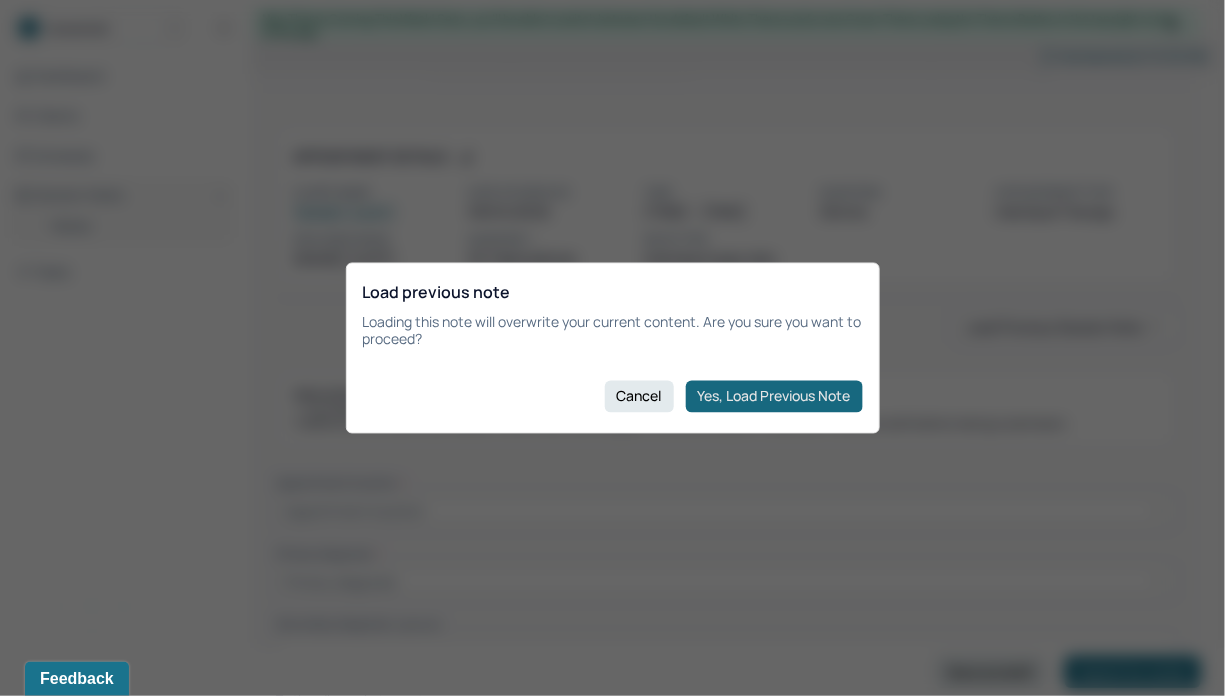 click on "Yes, Load Previous Note" at bounding box center [774, 396] 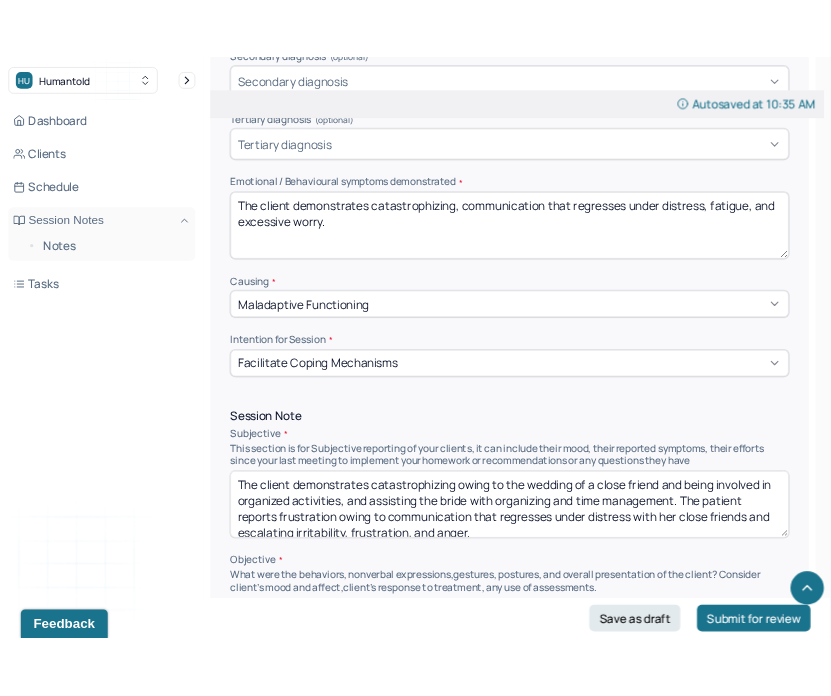 scroll, scrollTop: 950, scrollLeft: 0, axis: vertical 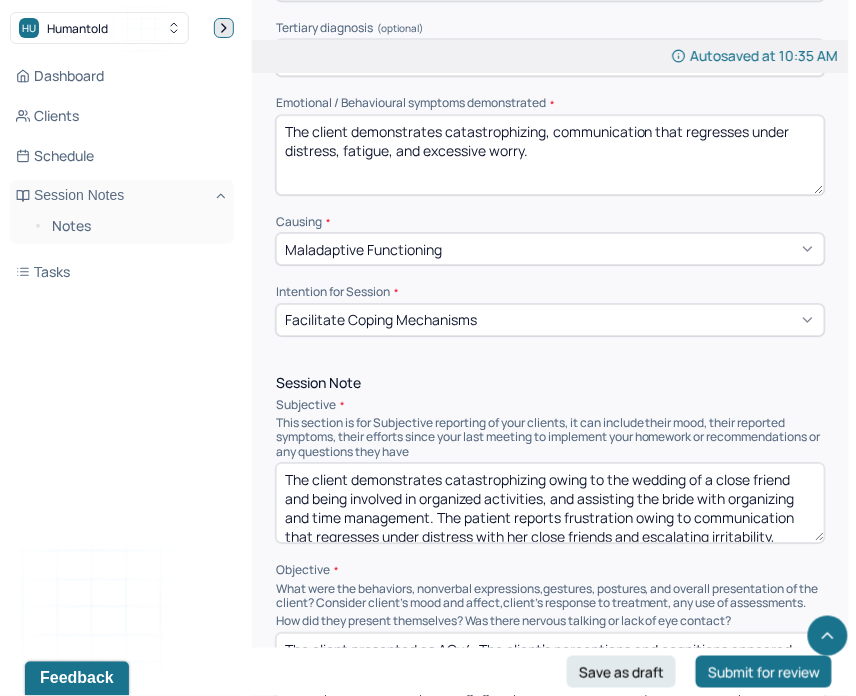 click 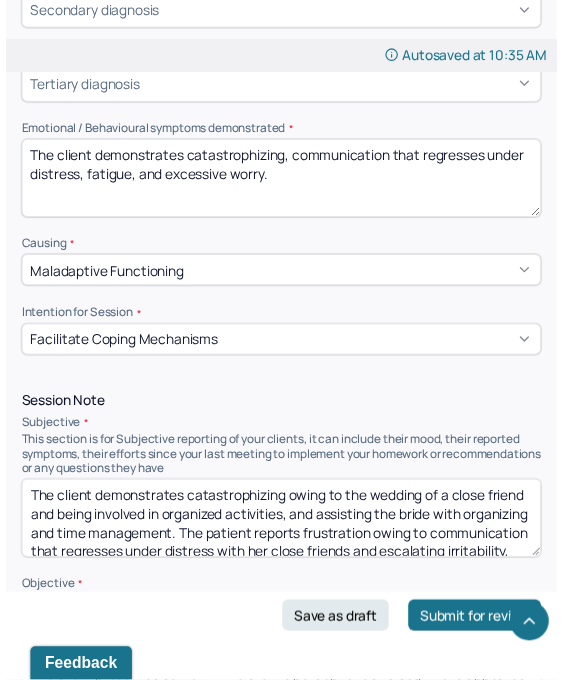 scroll, scrollTop: 1108, scrollLeft: 0, axis: vertical 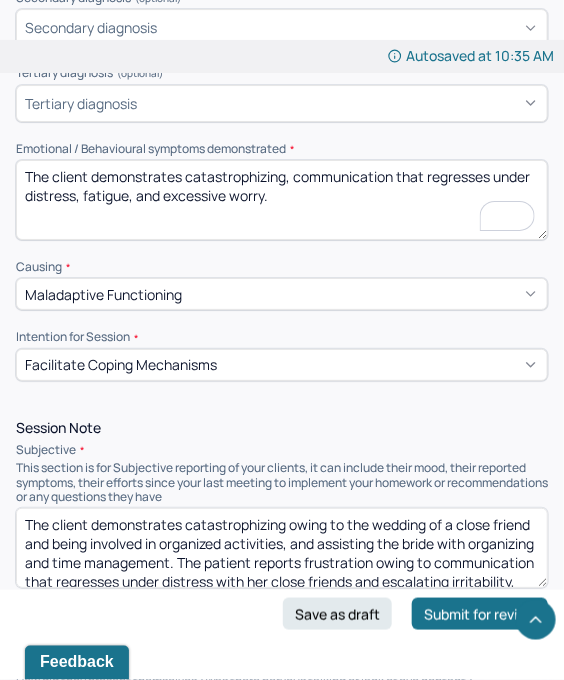 drag, startPoint x: 316, startPoint y: 202, endPoint x: 188, endPoint y: 176, distance: 130.61394 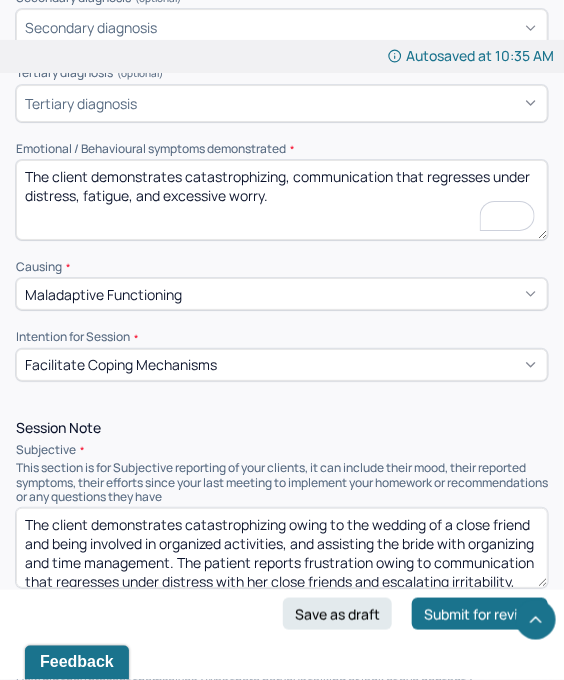click on "The client demonstrates catastrophizing, communication that regresses under distress, fatigue, and excessive worry." at bounding box center (282, 200) 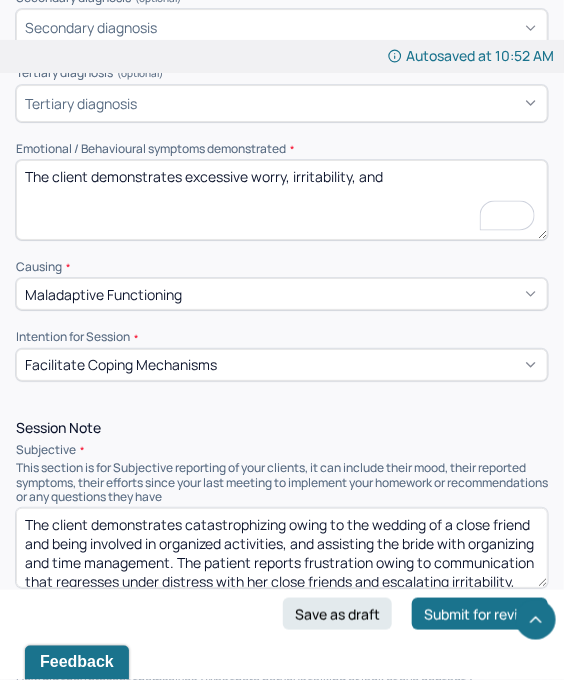 click on "The client demonstrates excessive worry, irritability and" at bounding box center (282, 200) 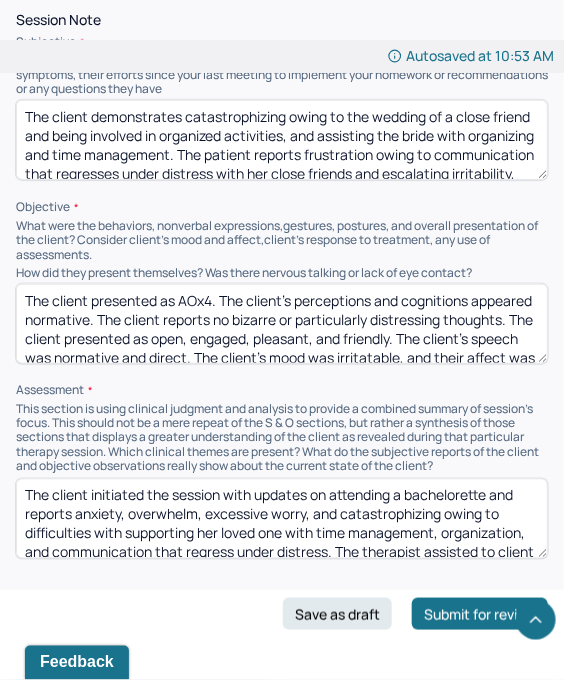 scroll, scrollTop: 1442, scrollLeft: 0, axis: vertical 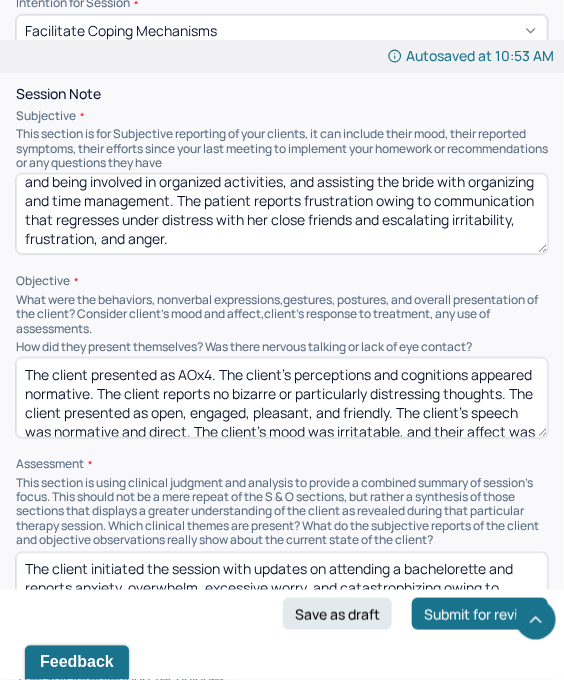 type on "The client demonstrates excessive worry, irritability, and anxiety." 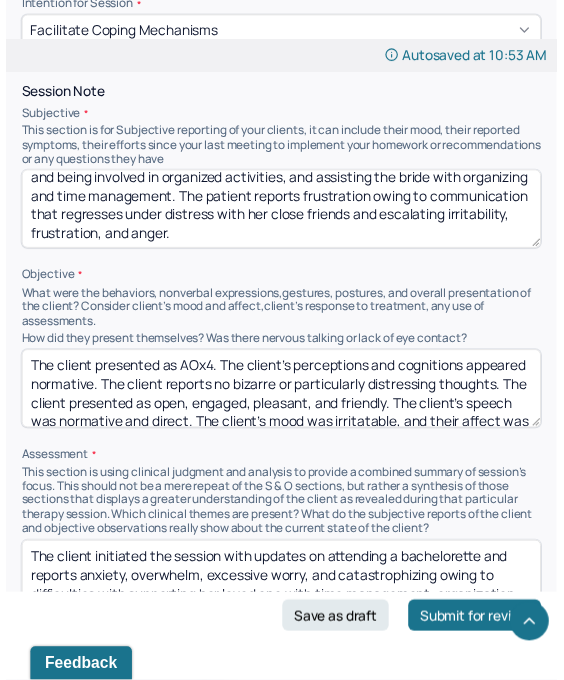 scroll, scrollTop: 0, scrollLeft: 0, axis: both 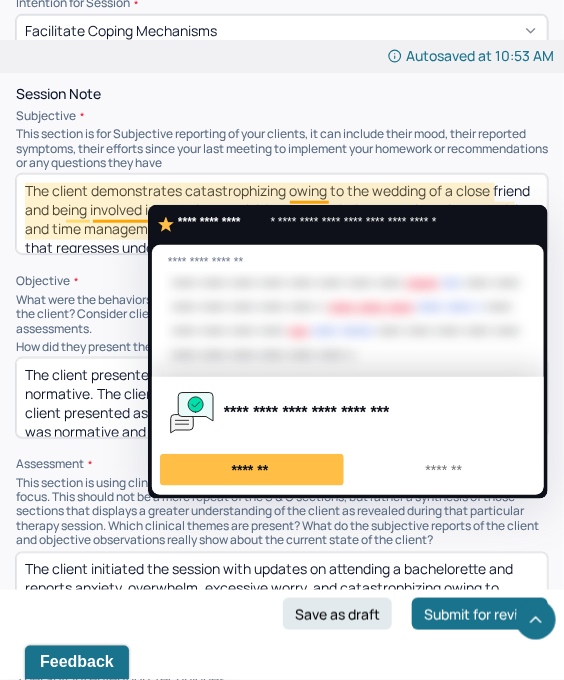 drag, startPoint x: 328, startPoint y: 236, endPoint x: 291, endPoint y: 192, distance: 57.48913 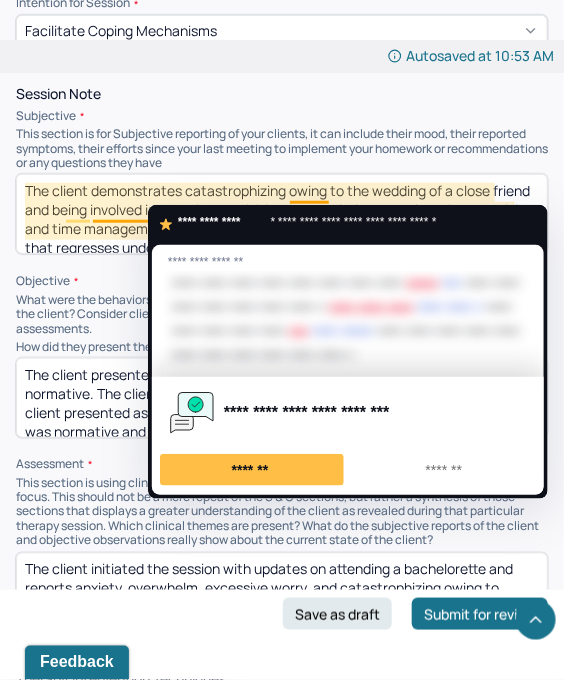 click on "The client demonstrates catastrophizing owing to the wedding of a close friend and being involved in organized activities, and assisting the bride with organizing and time management. The patient reports frustration owing to communication that regresses under distress with her close friends and escalating irritability, frustration, and anger." at bounding box center [282, 214] 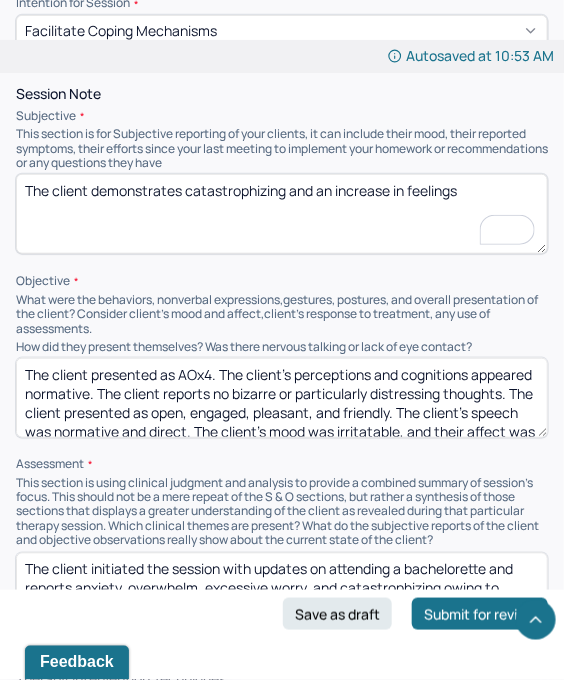 click on "The client demonstrates catastrophizing and increase in feelings" at bounding box center (282, 214) 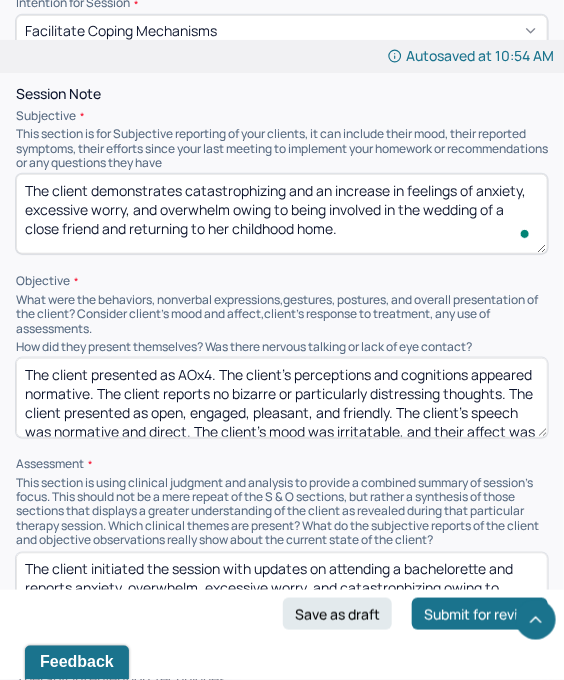 click on "The client demonstrates catastrophizing and an increase in feelings of anxiety, excessive worry, and overwhelm owing to being involved in the wedding of a close friend and returning to her childhood home." at bounding box center [282, 214] 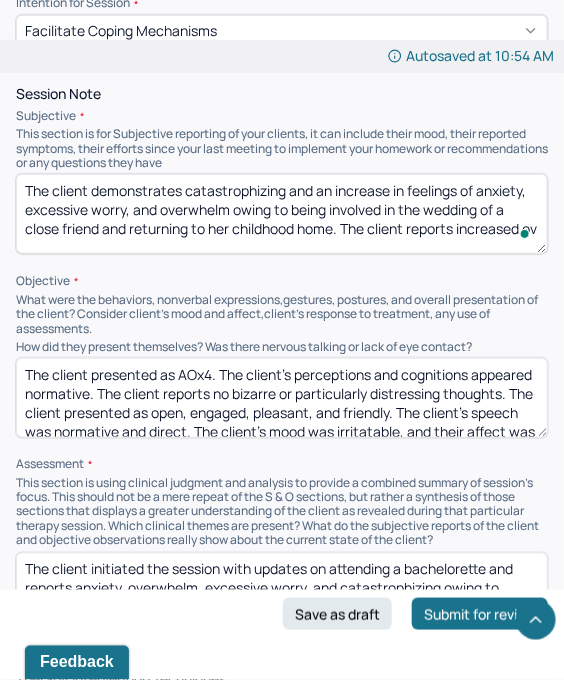 scroll, scrollTop: 4, scrollLeft: 0, axis: vertical 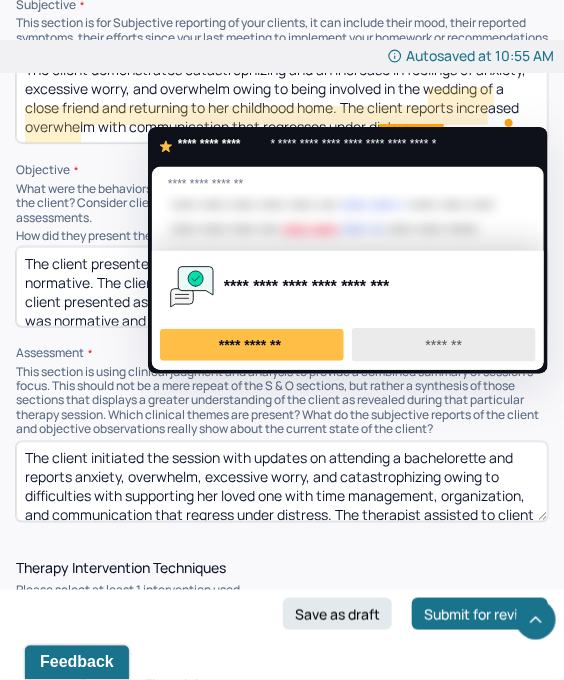 click on "*******" at bounding box center (444, 345) 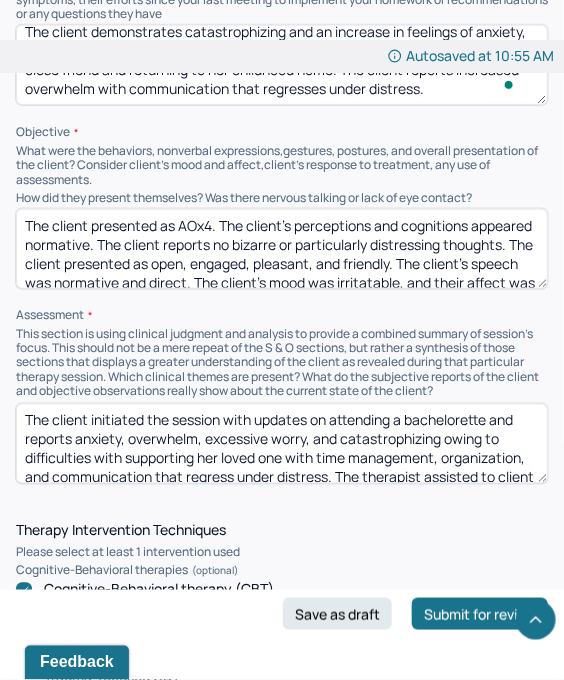 scroll, scrollTop: 1664, scrollLeft: 0, axis: vertical 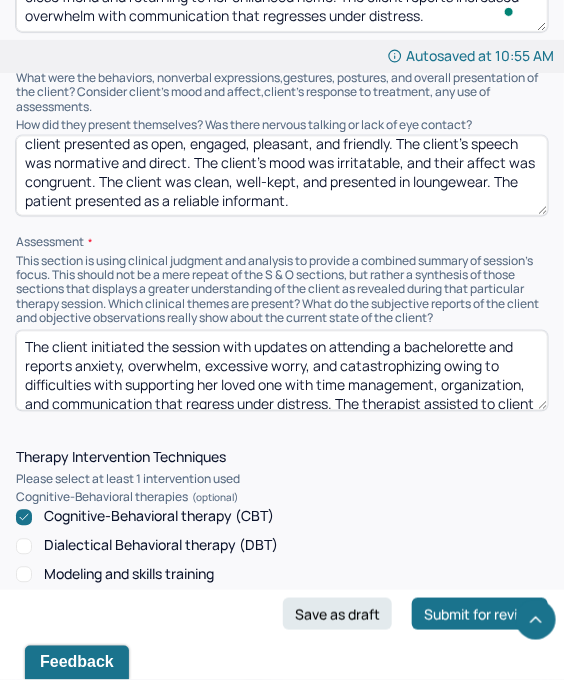 type on "The client demonstrates catastrophizing and an increase in feelings of anxiety, excessive worry, and overwhelm owing to being involved in the wedding of a close friend and returning to her childhood home. The client reports increased overwhelm with communication that regresses under distress." 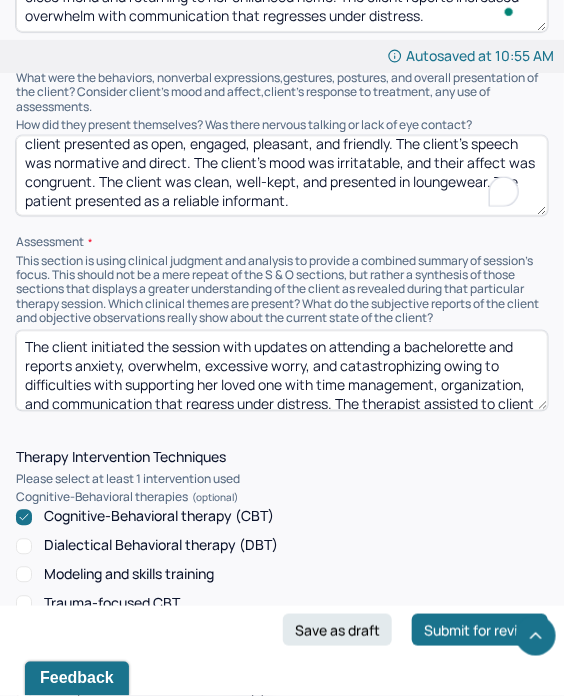 scroll, scrollTop: 47, scrollLeft: 0, axis: vertical 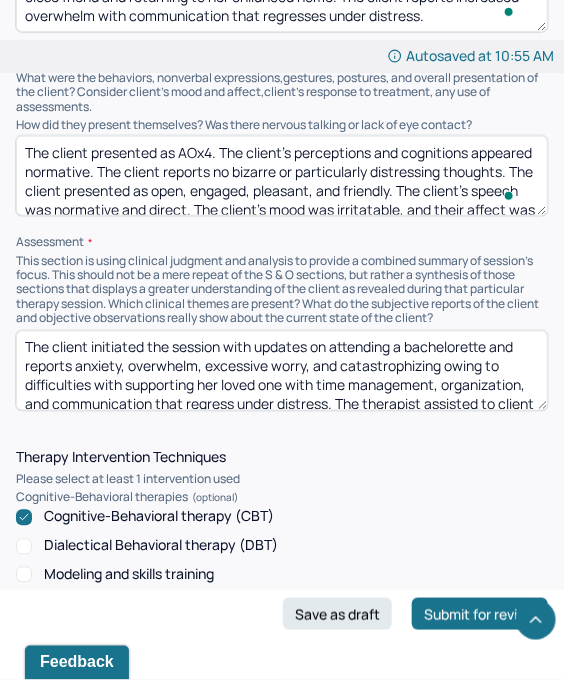 click on "The client presented as AOx4. The client's perceptions and cognitions appeared normative. The client reports no bizarre or particularly distressing thoughts. The client presented as open, engaged, pleasant, and friendly. The client's speech was normative and direct. The client's mood was irritatable, and their affect was congruent. The client was clean, well-kept, and presented in loungewear. The patient presented as a reliable informant." at bounding box center [282, 176] 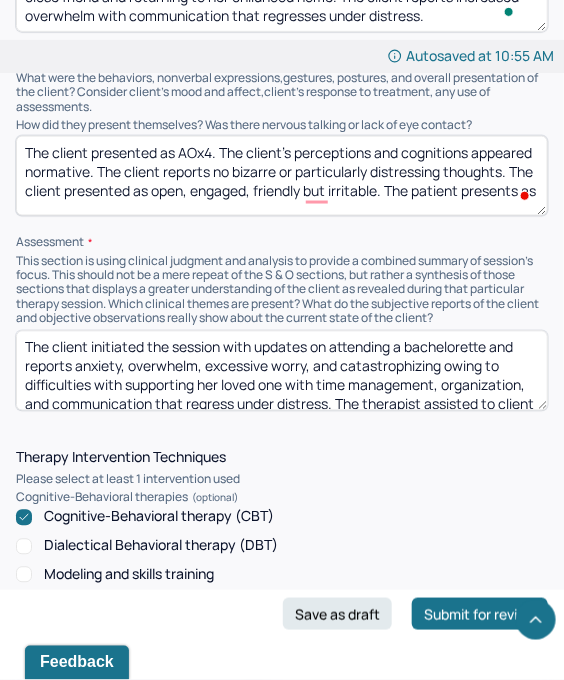 scroll, scrollTop: 4, scrollLeft: 0, axis: vertical 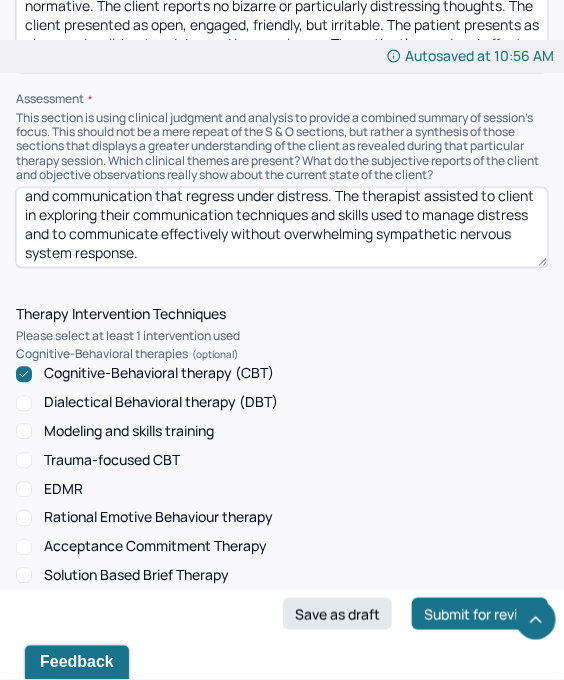 type on "The client presented as AOx4. The client's perceptions and cognitions appeared normative. The client reports no bizarre or particularly distressing thoughts. The client presented as open, engaged, friendly, but irritable. The patient presents as clean and well-kept and dressed in casual wear. The patient's mood and affect were congruent." 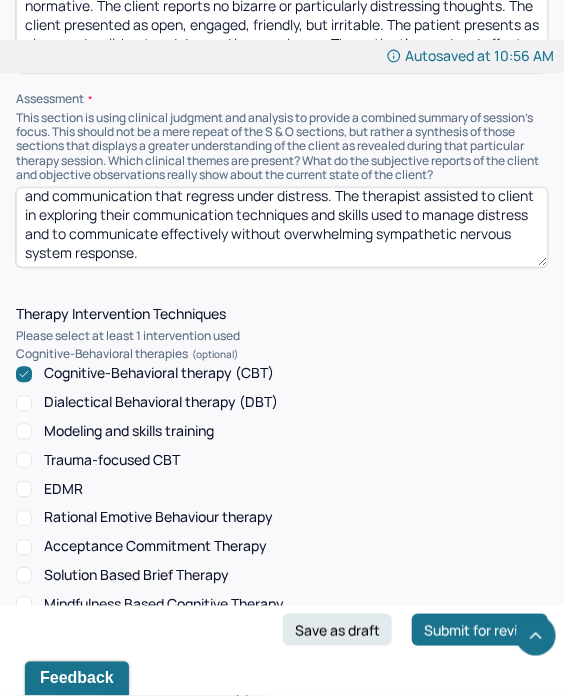 scroll, scrollTop: 65, scrollLeft: 0, axis: vertical 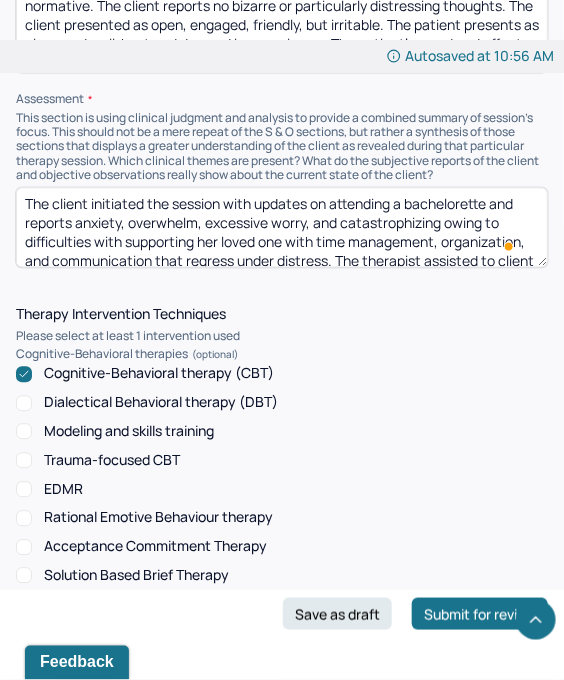 drag, startPoint x: 316, startPoint y: 254, endPoint x: 333, endPoint y: 213, distance: 44.38468 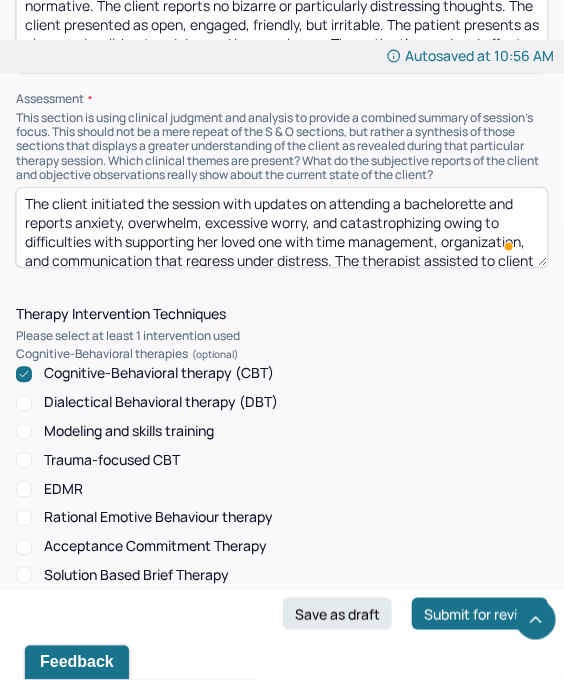 click on "The client initiated the session with updates on attending a bachelorette and reports anxiety, overwhelm, excessive worry, and catastrophizing owing to difficulties with supporting her loved one with time management, organization, and communication that regress under distress. The therapist assisted to client in exploring their communication techniques and skills used to manage distress and to communicate effectively without overwhelming sympathetic nervous system response." at bounding box center [282, 228] 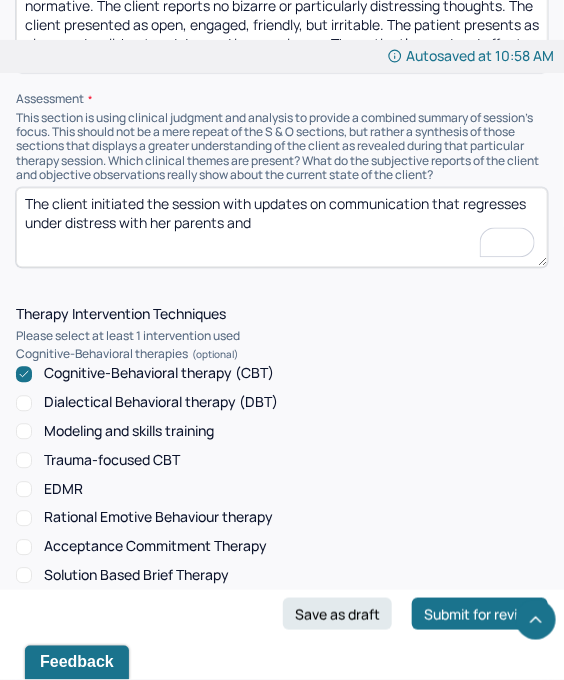 click on "The client initiated the session with updates on communication that regresses under distress with her parents and" at bounding box center [282, 228] 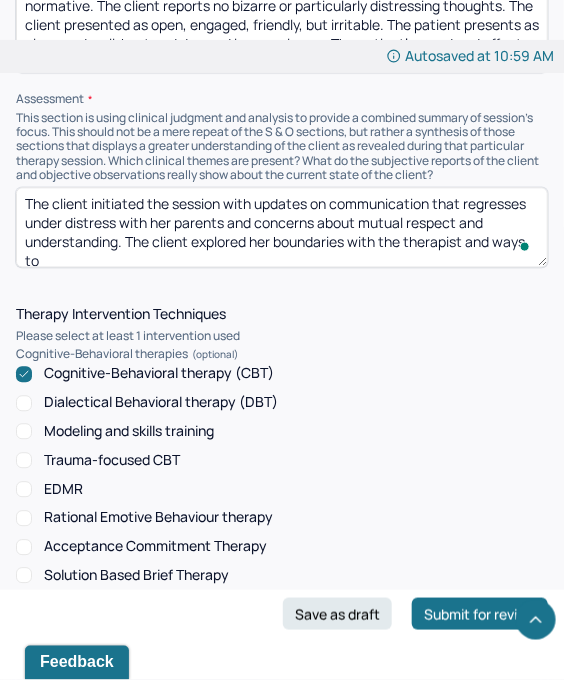 scroll, scrollTop: 4, scrollLeft: 0, axis: vertical 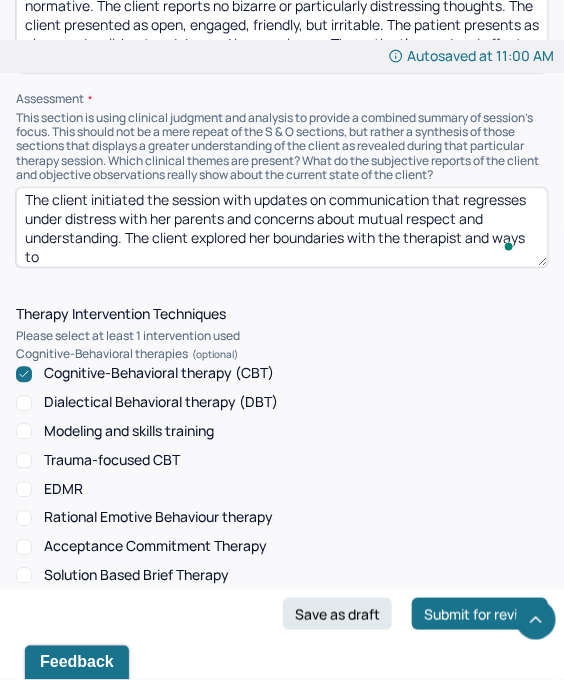 click on "The client initiated the session with updates on communication that regresses under distress with her parents and concerns about mutual respect and understanding. The client explored her boundaries with the therapist and ways to" at bounding box center (282, 228) 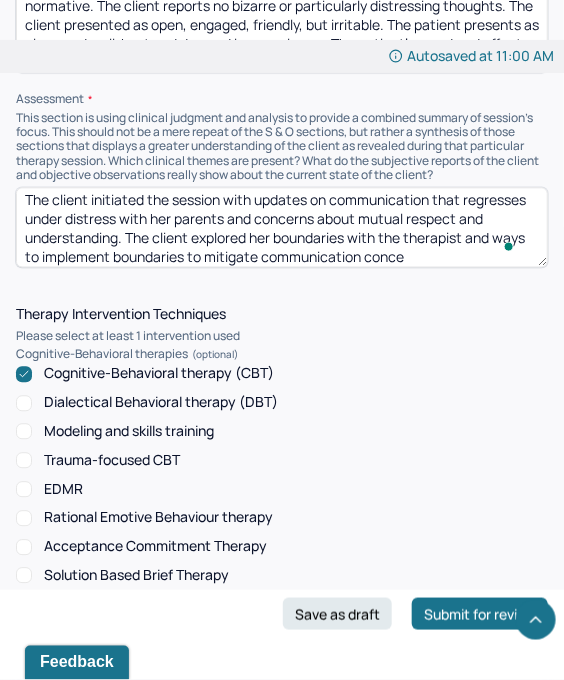scroll, scrollTop: 23, scrollLeft: 0, axis: vertical 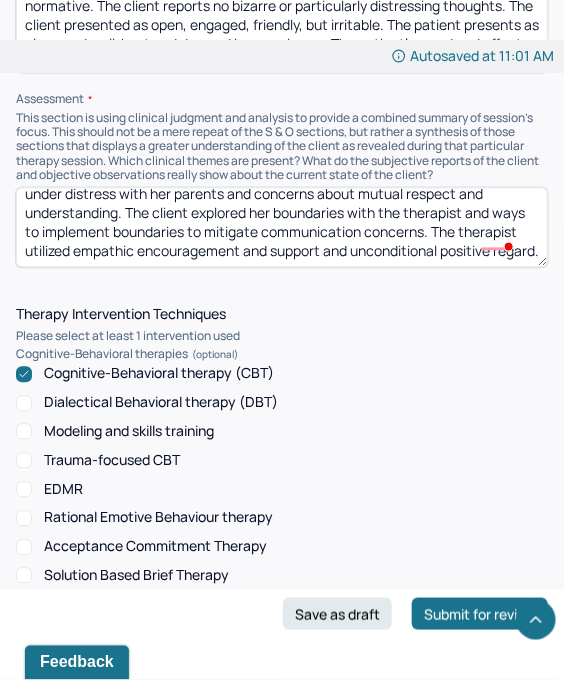 click on "The client initiated the session with updates on communication that regresses under distress with her parents and concerns about mutual respect and understanding. The client explored her boundaries with the therapist and ways to implement boundaries to mitigate communication concerns. The therapist utilized empathic encouragement and support and unconditionla positive regard." at bounding box center (282, 228) 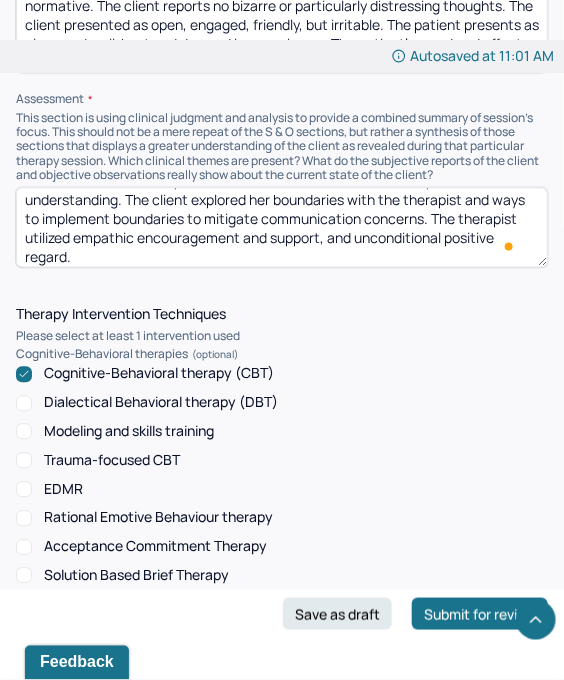 click on "The client initiated the session with updates on communication that regresses under distress with her parents and concerns about mutual respect and understanding. The client explored her boundaries with the therapist and ways to implement boundaries to mitigate communication concerns. The therapist utilized empathic encouragement and support and unconditional positive regard." at bounding box center [282, 228] 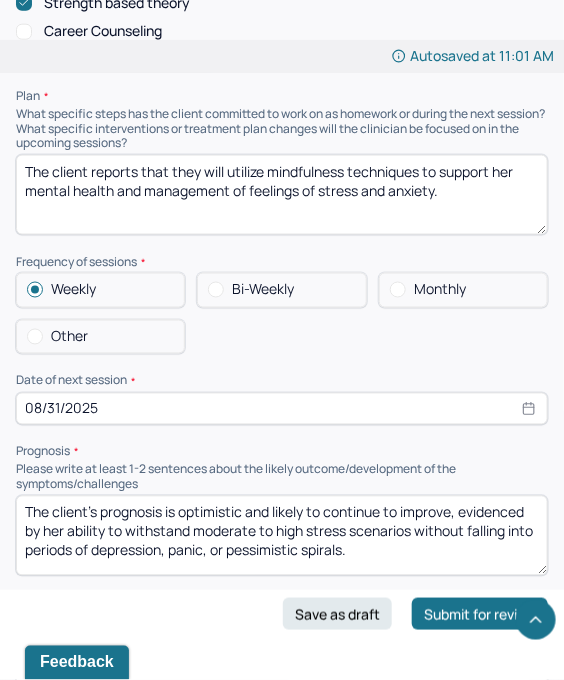 scroll, scrollTop: 2918, scrollLeft: 0, axis: vertical 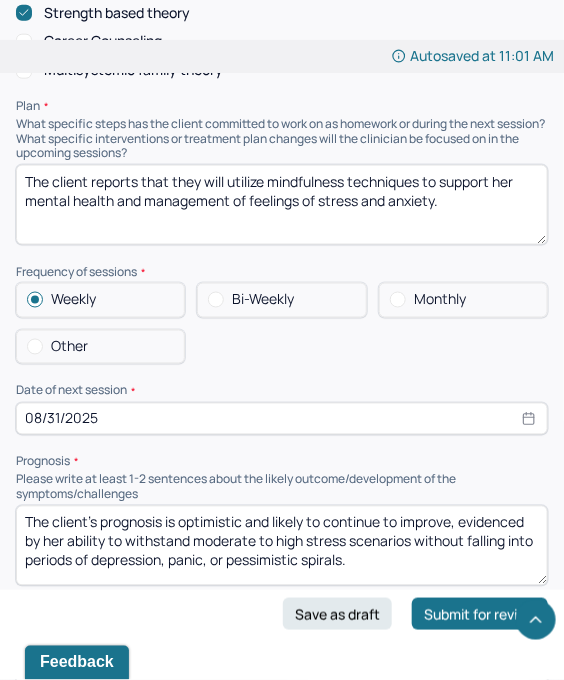 type on "The client initiated the session with updates on communication that regresses under distress with her parents and concerns about mutual respect and understanding. The client explored her boundaries with the therapist and ways to implement boundaries to mitigate communication concerns. The therapist utilized empathic encouragement and support, and unconditional positive regard." 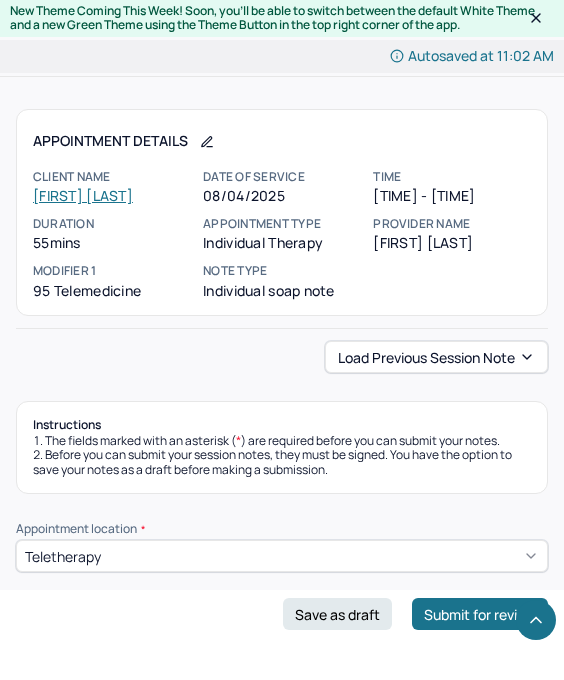 scroll, scrollTop: 2884, scrollLeft: 0, axis: vertical 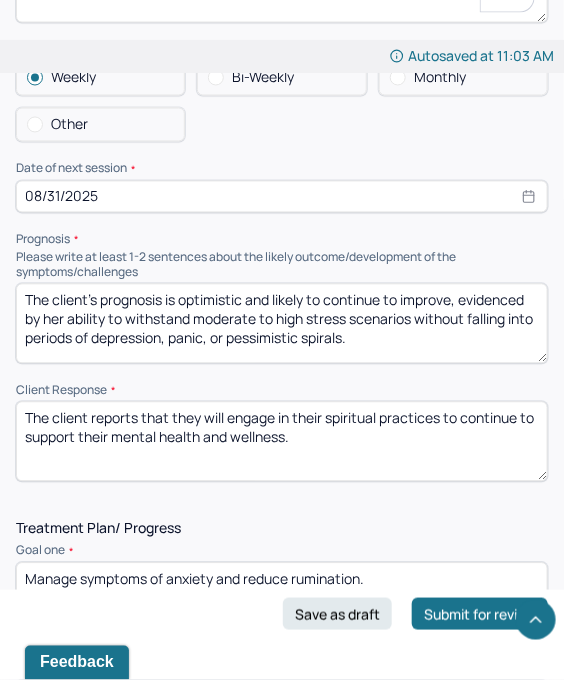 type on "The client reports that they will implement boundaries with her loved ones to mitigate breakdowns in communication." 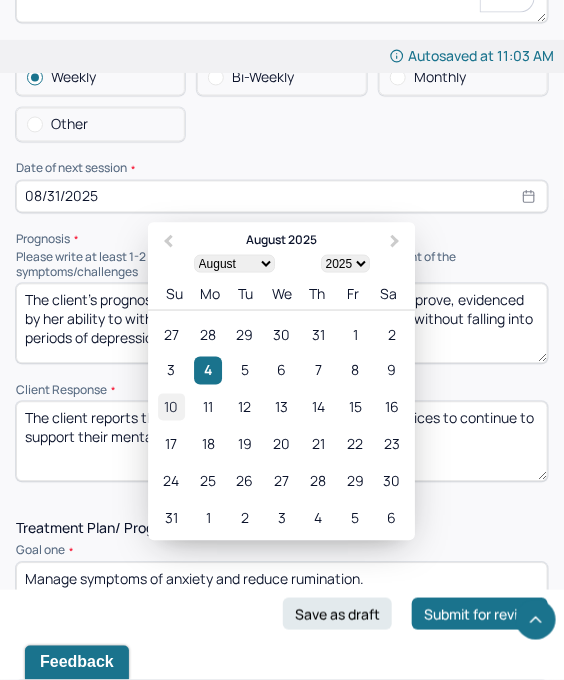 click on "10" at bounding box center (171, 407) 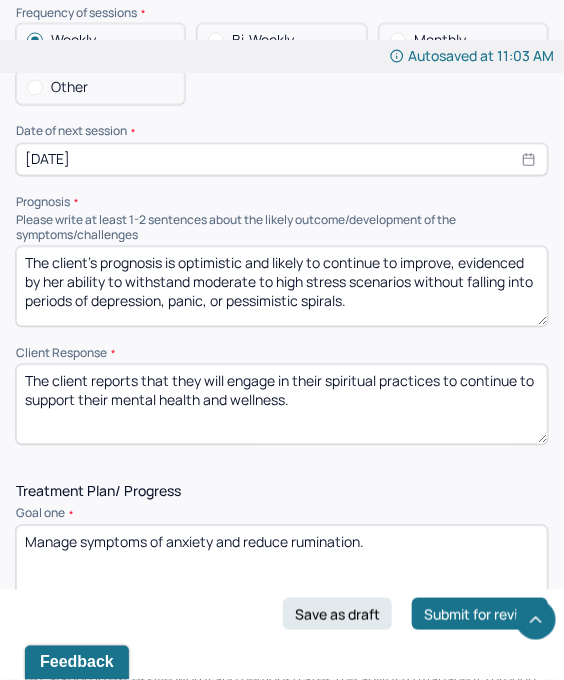 scroll, scrollTop: 3217, scrollLeft: 0, axis: vertical 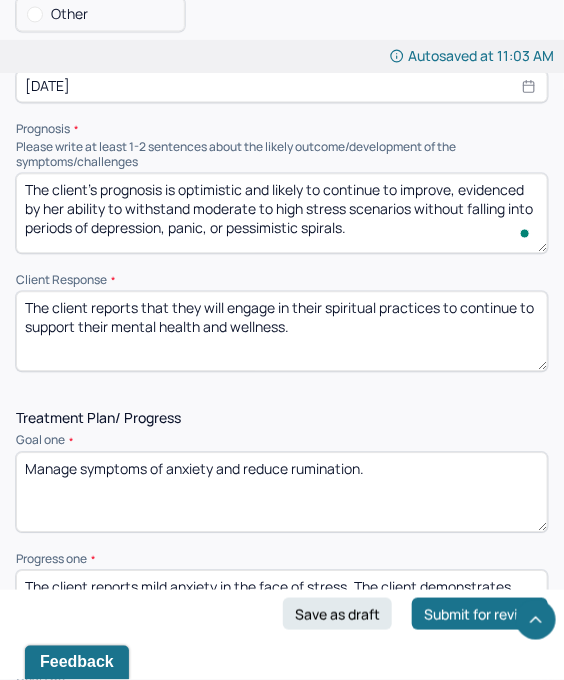drag, startPoint x: 430, startPoint y: 236, endPoint x: 126, endPoint y: 205, distance: 305.5765 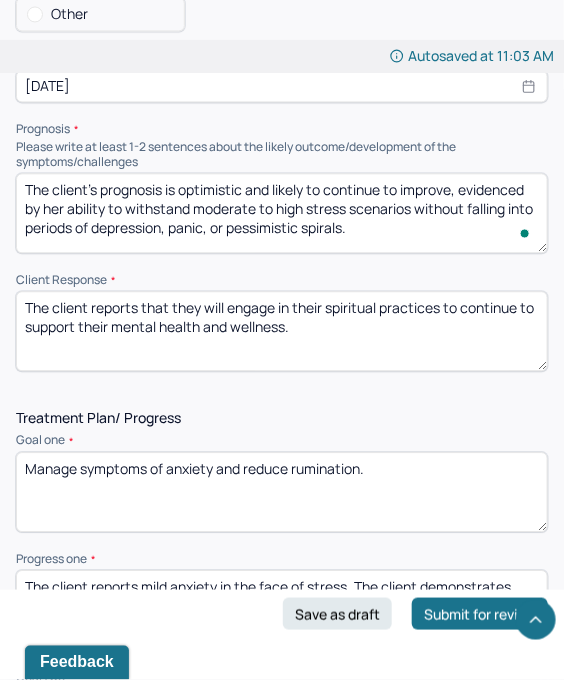 click on "The client's prognosis is optimistic and likely to continue to improve, evidenced by her ability to withstand moderate to high stress scenarios without falling into periods of depression, panic, or pessimistic spirals." at bounding box center [282, 213] 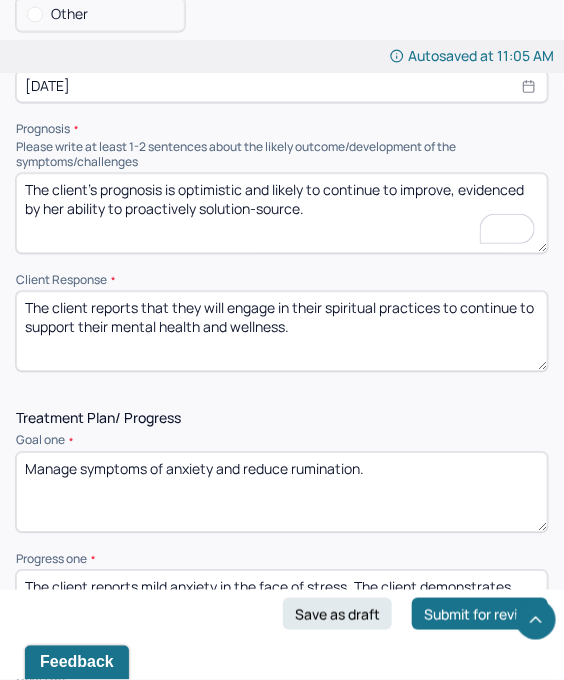 scroll, scrollTop: 3328, scrollLeft: 0, axis: vertical 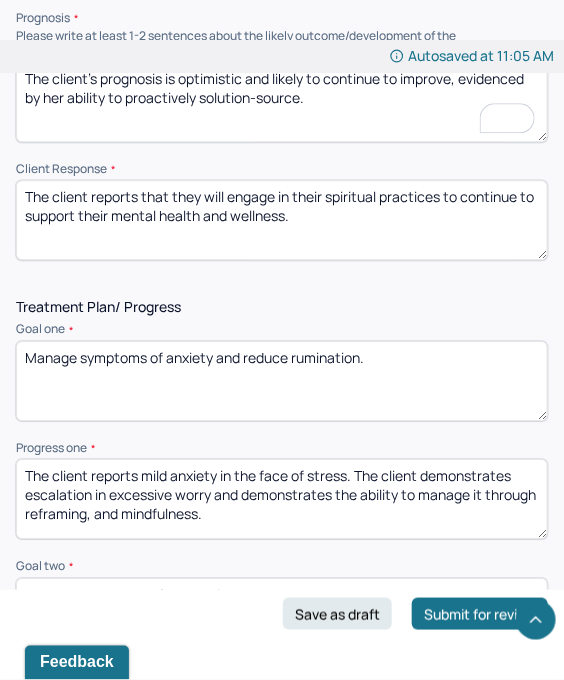 type on "The client's prognosis is optimistic and likely to continue to improve, evidenced by her ability to proactively solution-source." 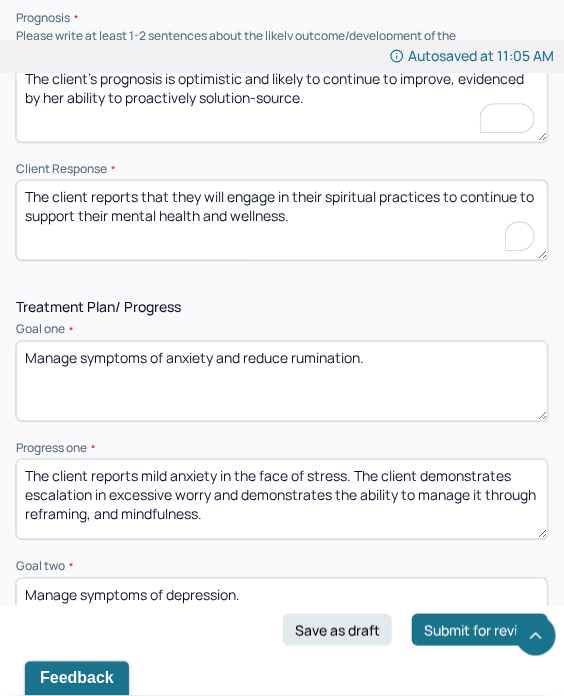 click on "The client reports that they will engage in their spiritual practices to continue to support their mental health and wellness." at bounding box center (282, 220) 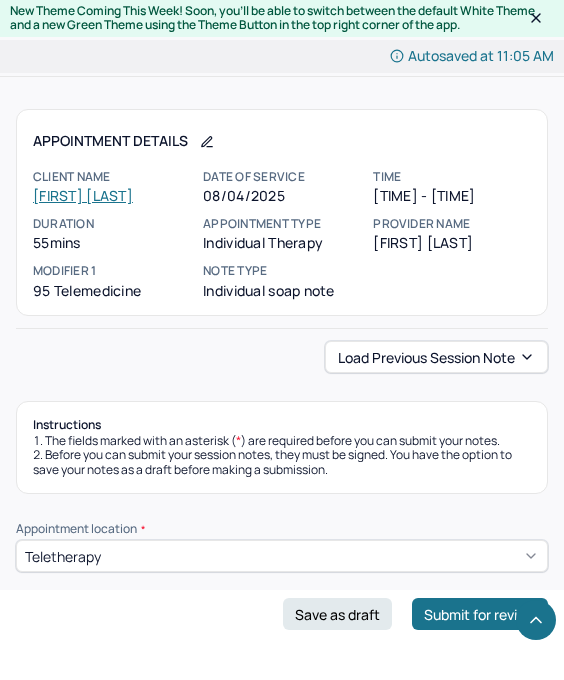 scroll, scrollTop: 3328, scrollLeft: 0, axis: vertical 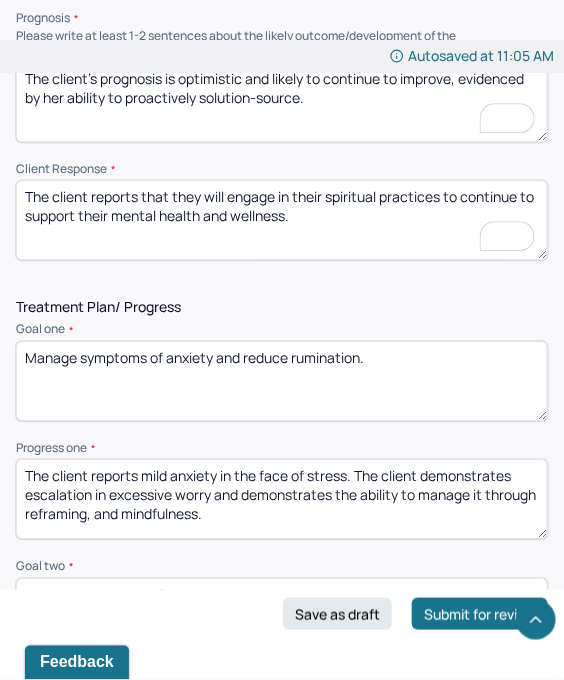click on "The client reports that they will engage in their spiritual practices to continue to support their mental health and wellness." at bounding box center [282, 220] 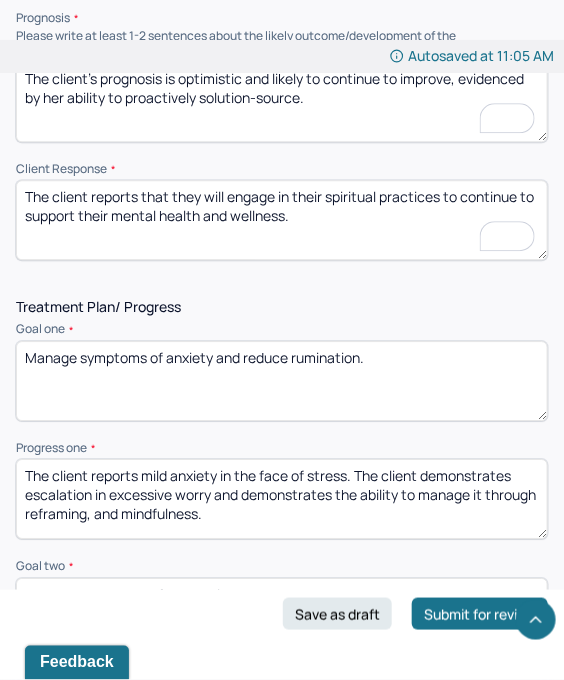 drag, startPoint x: 322, startPoint y: 212, endPoint x: 227, endPoint y: 195, distance: 96.50906 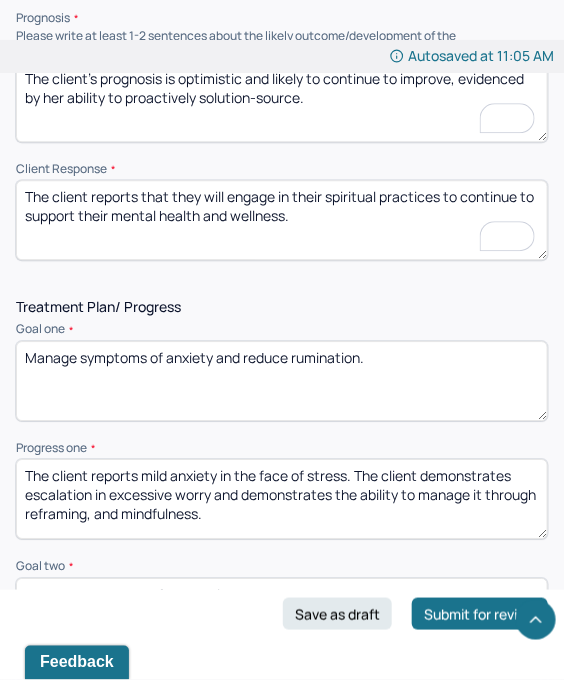 click on "The client reports that they will engage in their spiritual practices to continue to support their mental health and wellness." at bounding box center [282, 220] 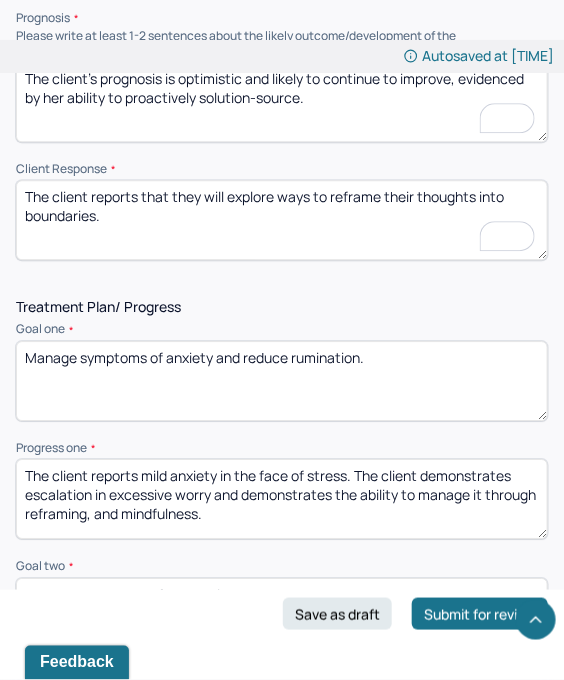 click on "The client reports that they will explore ways to reframe their thoughts into boundaries." at bounding box center (282, 220) 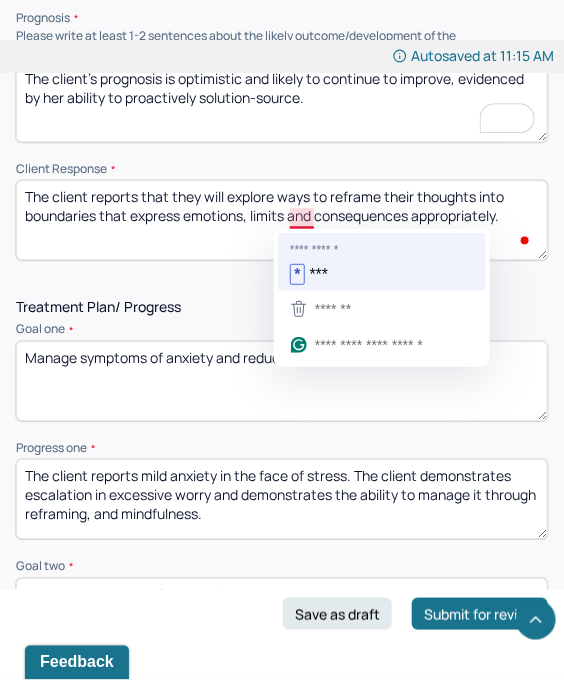 type on "The client reports that they will explore ways to reframe their thoughts into boundaries that express emotions, limits, and consequences appropriately." 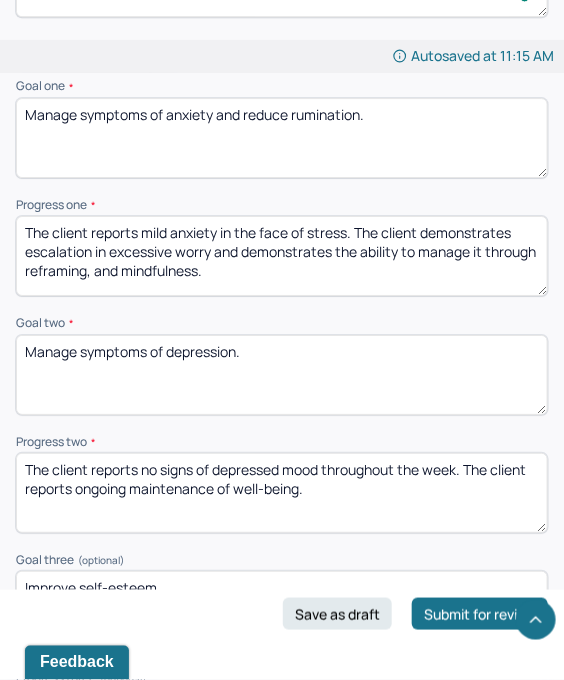 scroll, scrollTop: 3551, scrollLeft: 0, axis: vertical 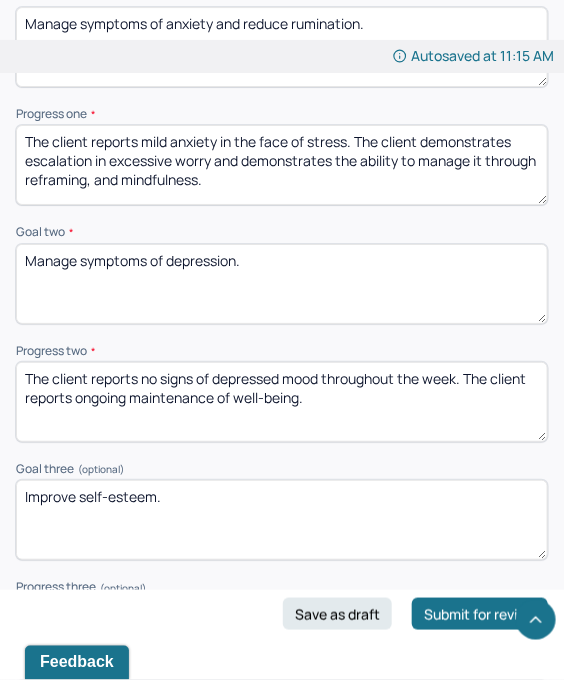 type on "The client reports that they will explore ways to reframe their thoughts into boundaries that express emotions, limits, and consequences appropriately." 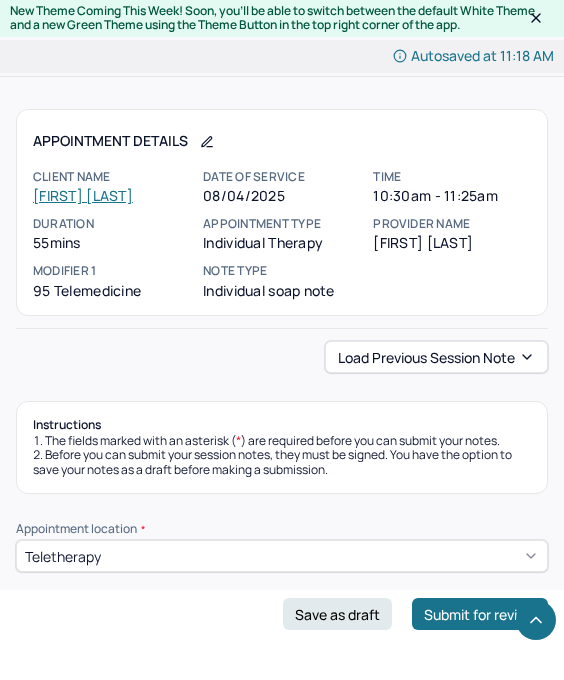 scroll, scrollTop: 3884, scrollLeft: 0, axis: vertical 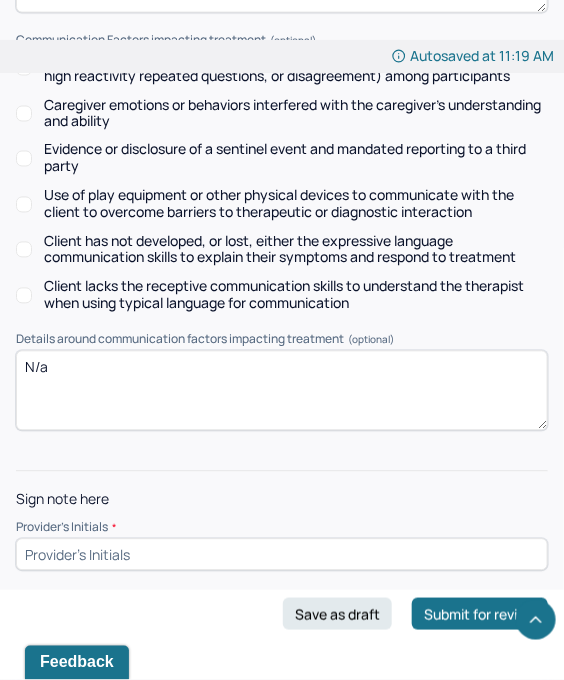 type on "The client continues to report no signs of depressed mood throughout the week. The client reports ongoing maintenance of well-being and mood." 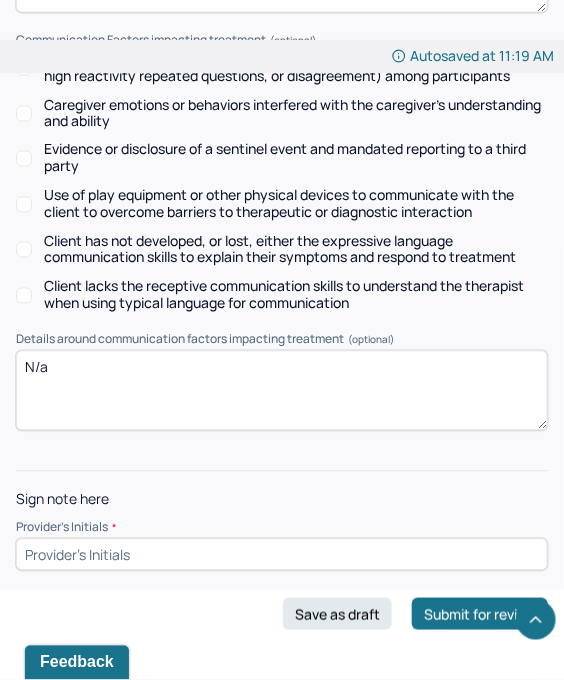 click at bounding box center [282, 555] 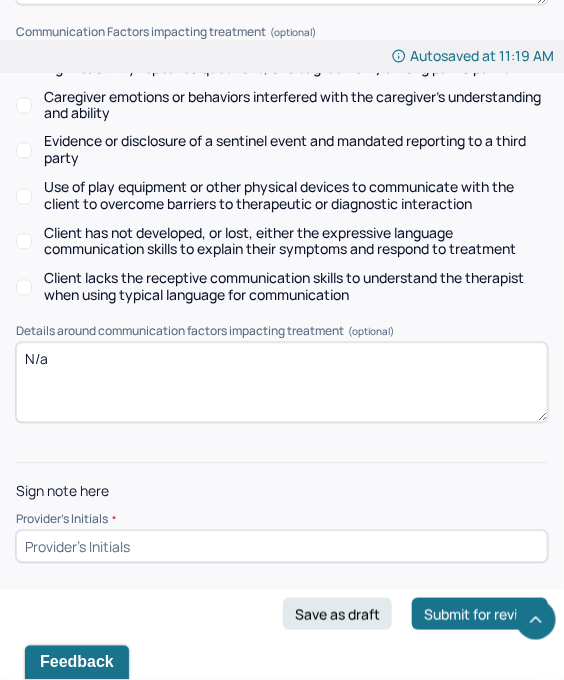 click at bounding box center [282, 547] 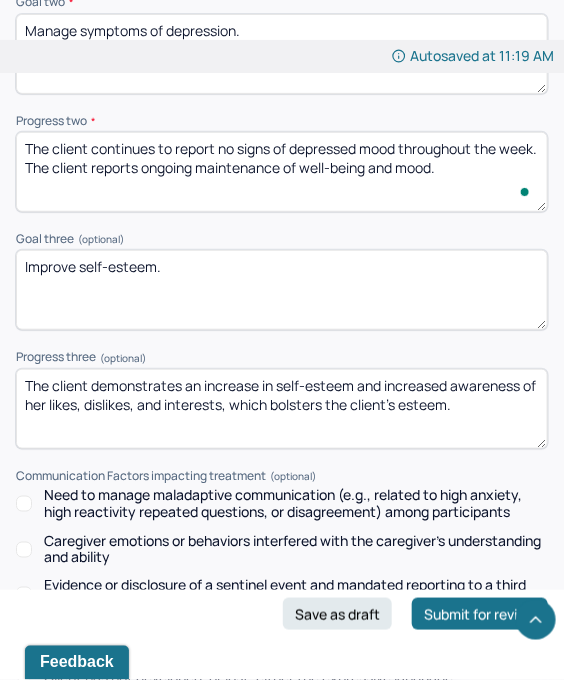 scroll, scrollTop: 4003, scrollLeft: 0, axis: vertical 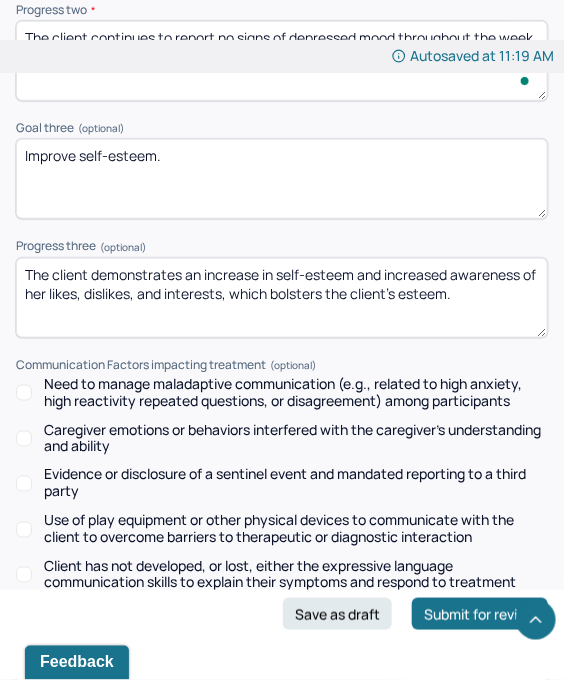 type on "BC" 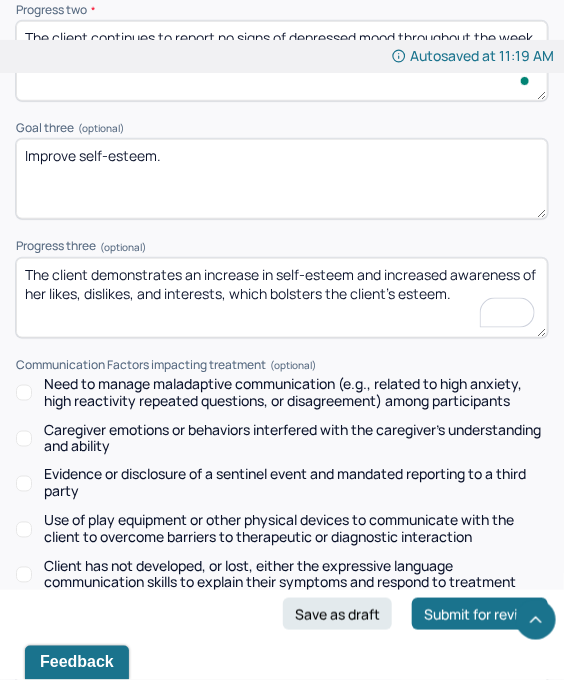 scroll, scrollTop: 4, scrollLeft: 0, axis: vertical 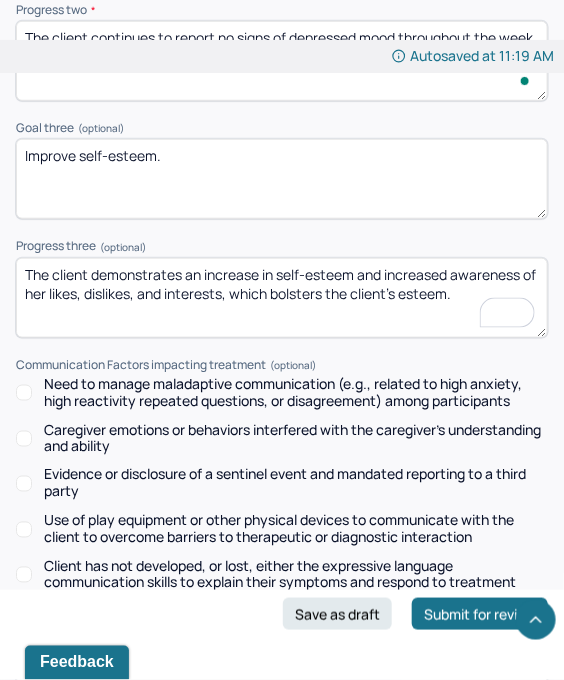 drag, startPoint x: 497, startPoint y: 293, endPoint x: 336, endPoint y: 288, distance: 161.07762 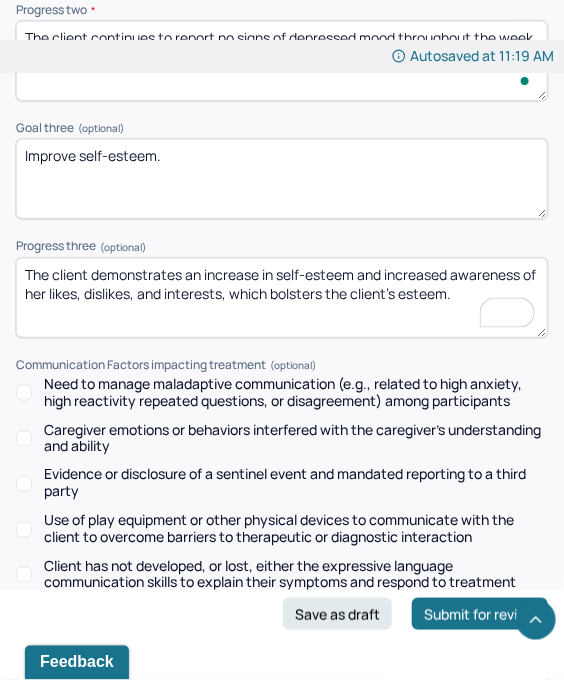 click on "The client demonstrates an increase in self-esteem and increased awareness of her likes, dislikes, and interests, which bolsters the client's esteem." at bounding box center (282, 298) 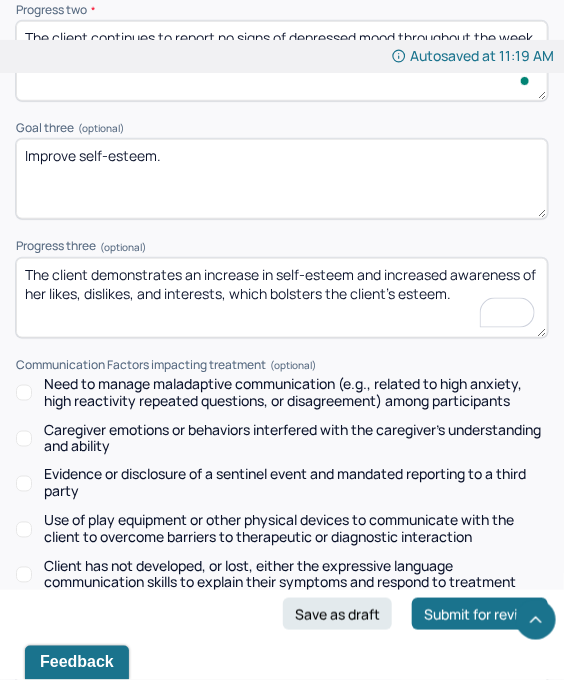 click on "The client demonstrates an increase in self-esteem and increased awareness of her likes, dislikes, and interests, which bolsters the client's esteem." at bounding box center [282, 298] 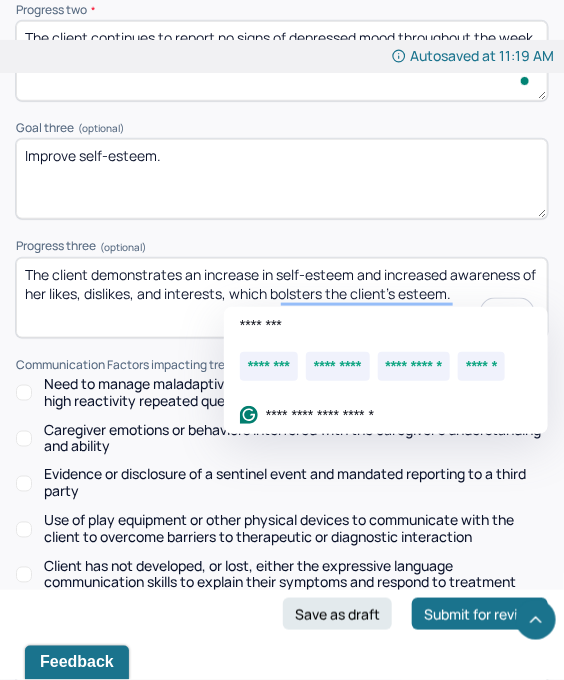 click on "The client demonstrates an increase in self-esteem and increased awareness of her likes, dislikes, and interests, which bolsters the client's esteem." at bounding box center [282, 298] 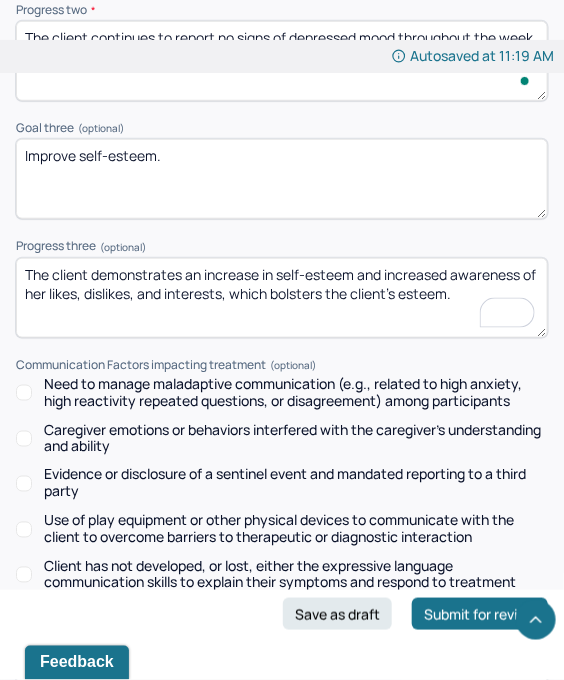 drag, startPoint x: 461, startPoint y: 292, endPoint x: 384, endPoint y: 272, distance: 79.555016 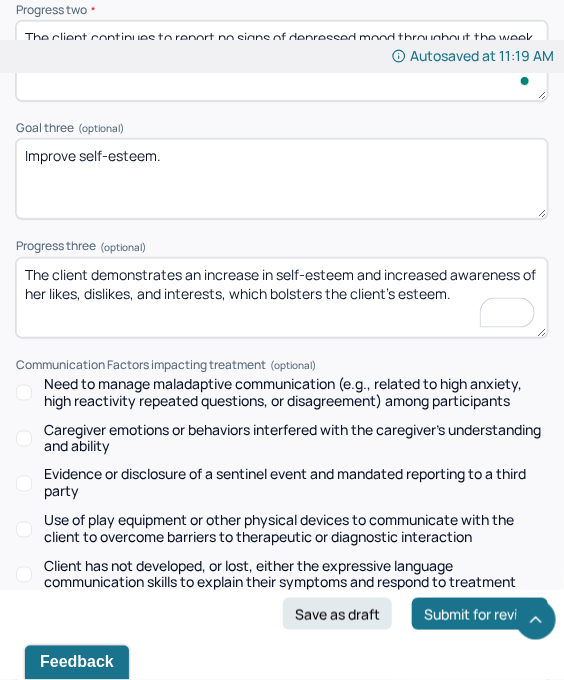 click on "The client demonstrates an increase in self-esteem and increased awareness of her likes, dislikes, and interests, which bolsters the client's esteem." at bounding box center (282, 298) 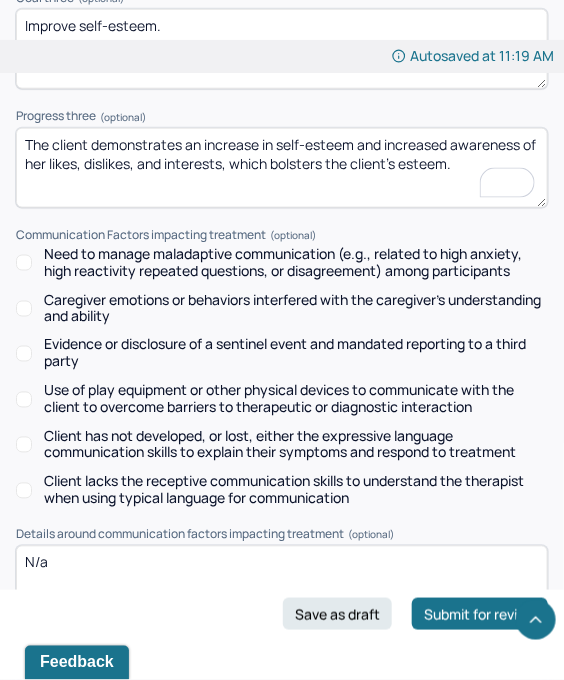 scroll, scrollTop: 4114, scrollLeft: 0, axis: vertical 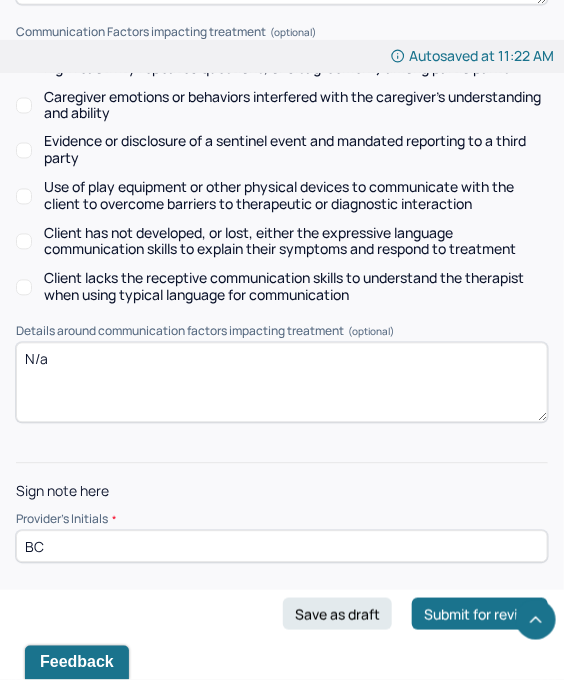 type on "The client demonstrates an increase in self-esteem and reports increased awareness and insight into identity, owing to attempting new tasks throughout the week and positive appraisal of their involvement." 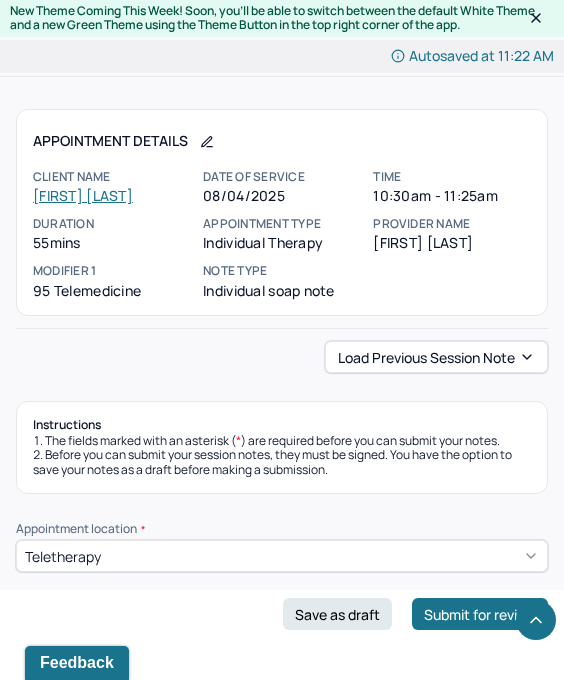 scroll, scrollTop: 4336, scrollLeft: 0, axis: vertical 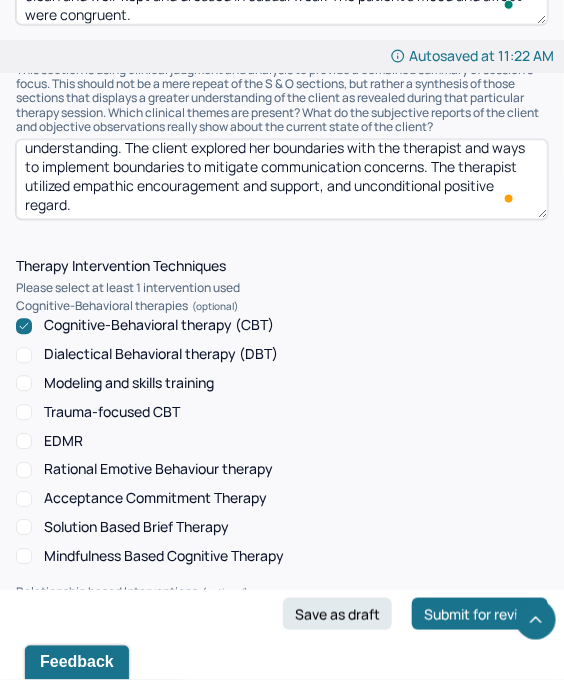 click on "The client initiated the session with updates on communication that regresses under distress with her parents and concerns about mutual respect and understanding. The client explored her boundaries with the therapist and ways to implement boundaries to mitigate communication concerns. The therapist utilized empathic encouragement and support, and unconditional positive regard." at bounding box center (282, 180) 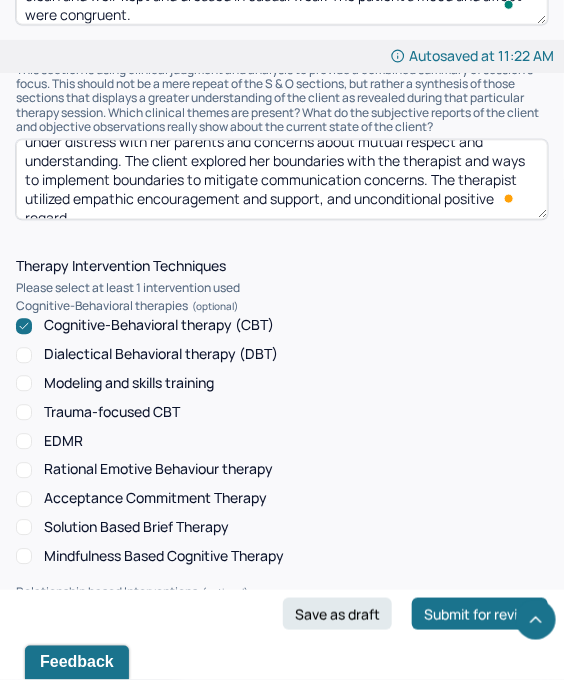 scroll, scrollTop: 17, scrollLeft: 0, axis: vertical 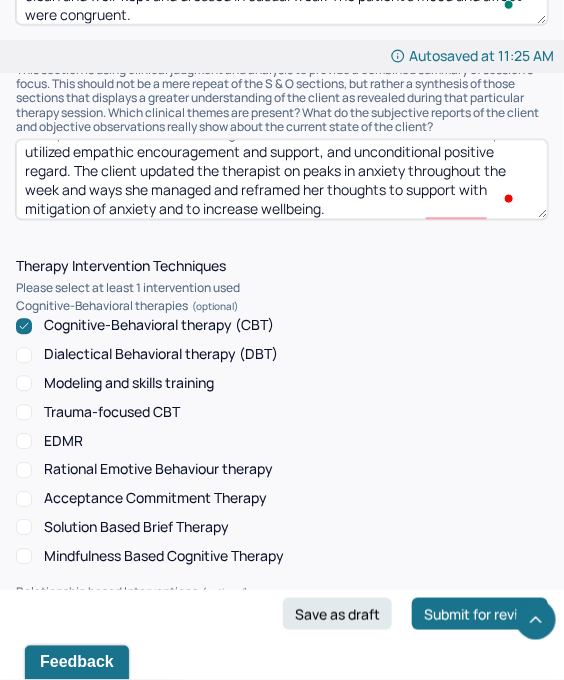 type on "The client initiated the session with updates on communication that regresses under distress with her parents and concerns about mutual respect and understanding. The client explored her boundaries with the therapist and ways to implement boundaries to mitigate communication concerns. The therapist utilized empathic encouragement and support, and unconditional positive regard. The client updated the therapist on peaks in anxiety throughout the week and ways she managed and reframed her thoughts to support with mitigation of anxiety and to increase wellbeing." 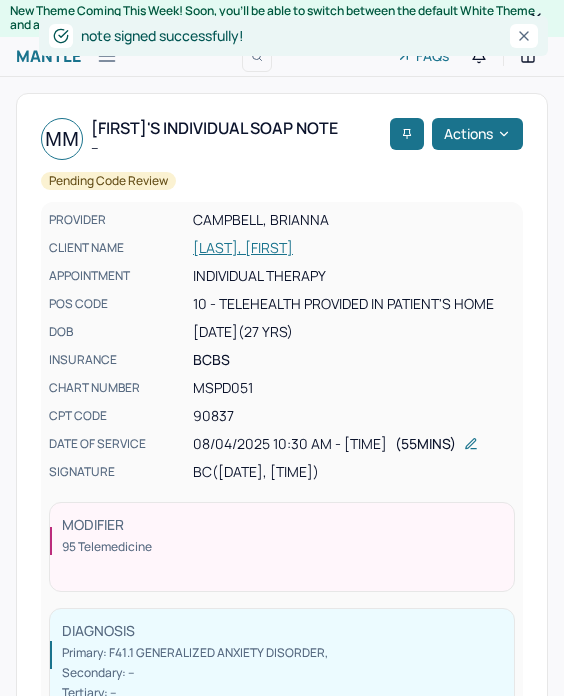 scroll, scrollTop: 0, scrollLeft: 0, axis: both 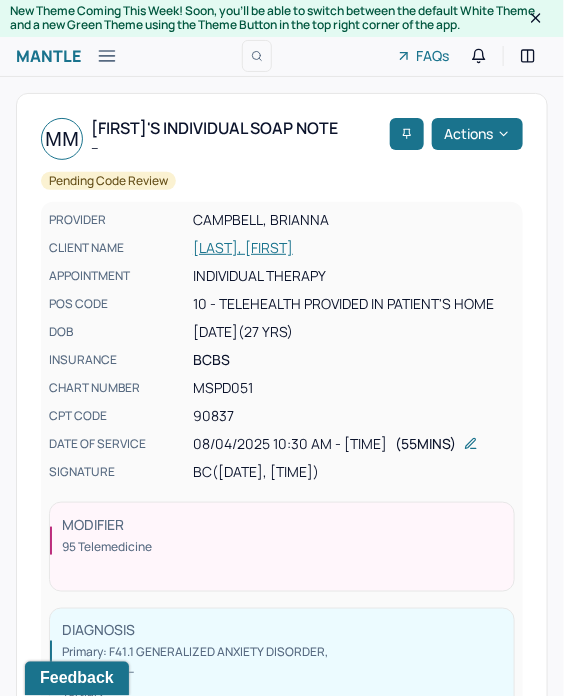 drag, startPoint x: 240, startPoint y: 552, endPoint x: 426, endPoint y: -155, distance: 731.05743 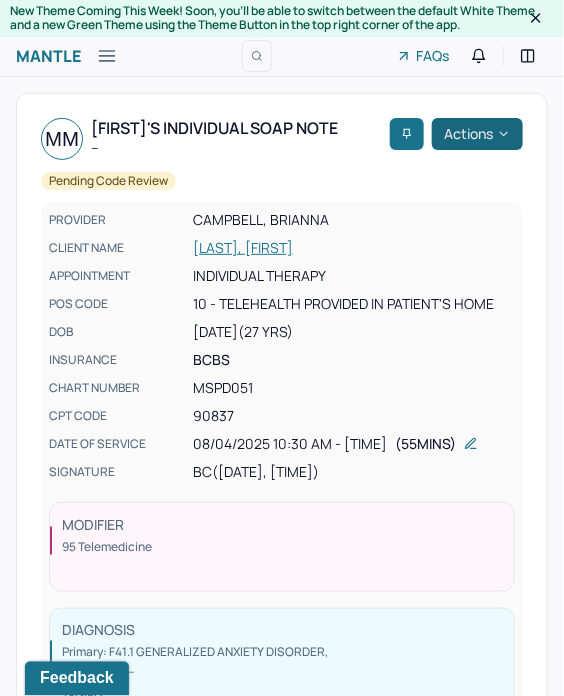 click 